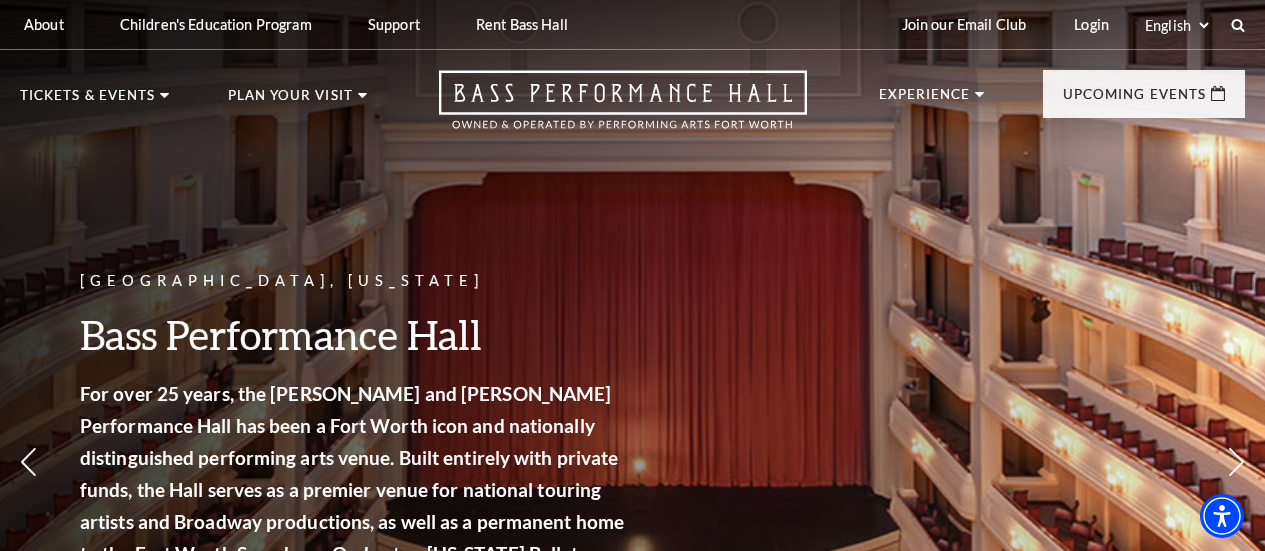 scroll, scrollTop: 0, scrollLeft: 0, axis: both 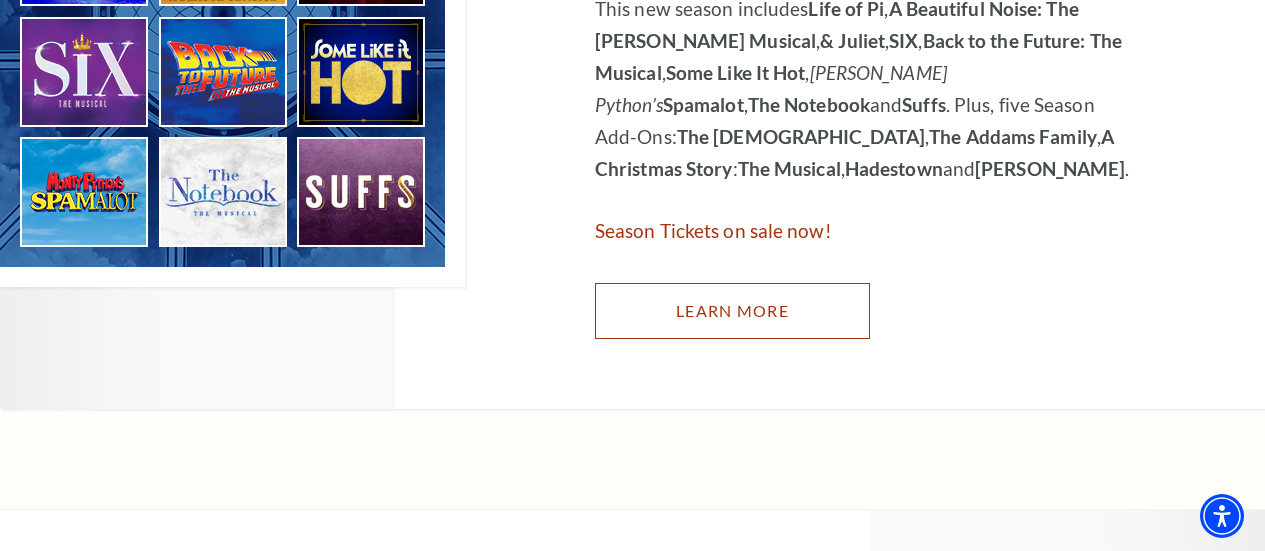 click on "Learn More" at bounding box center [732, 311] 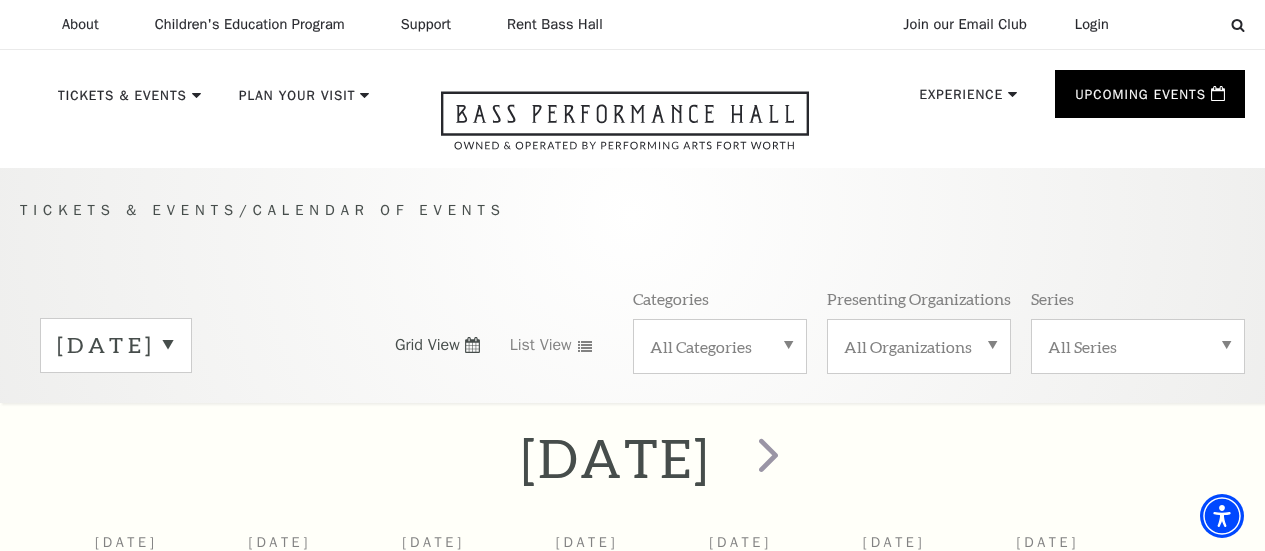 scroll, scrollTop: 34, scrollLeft: 0, axis: vertical 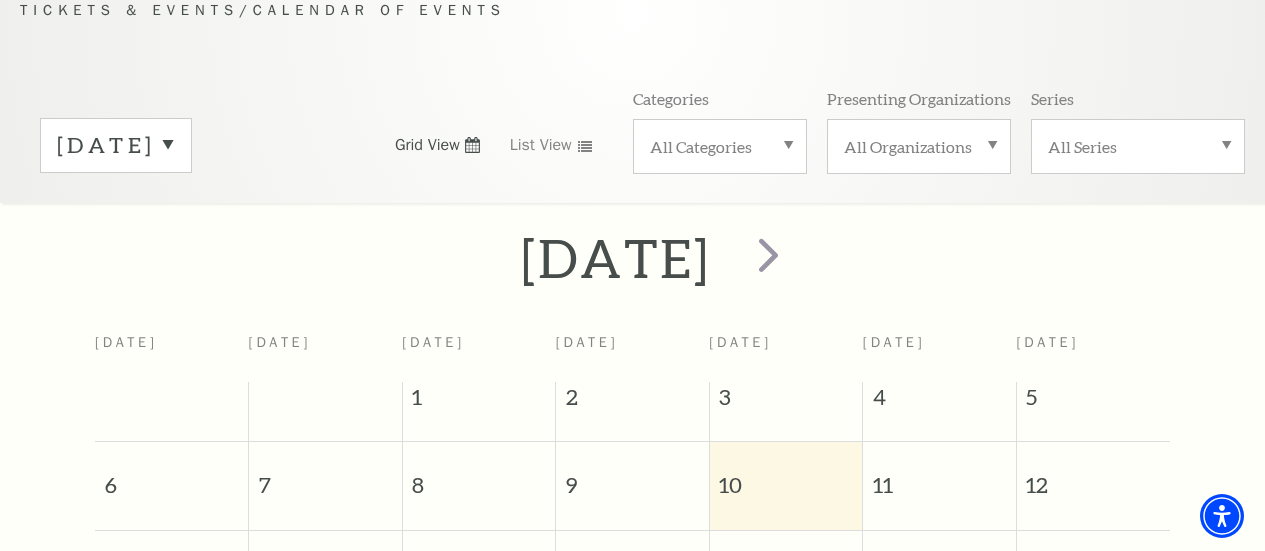 click on "All Categories" at bounding box center (720, 146) 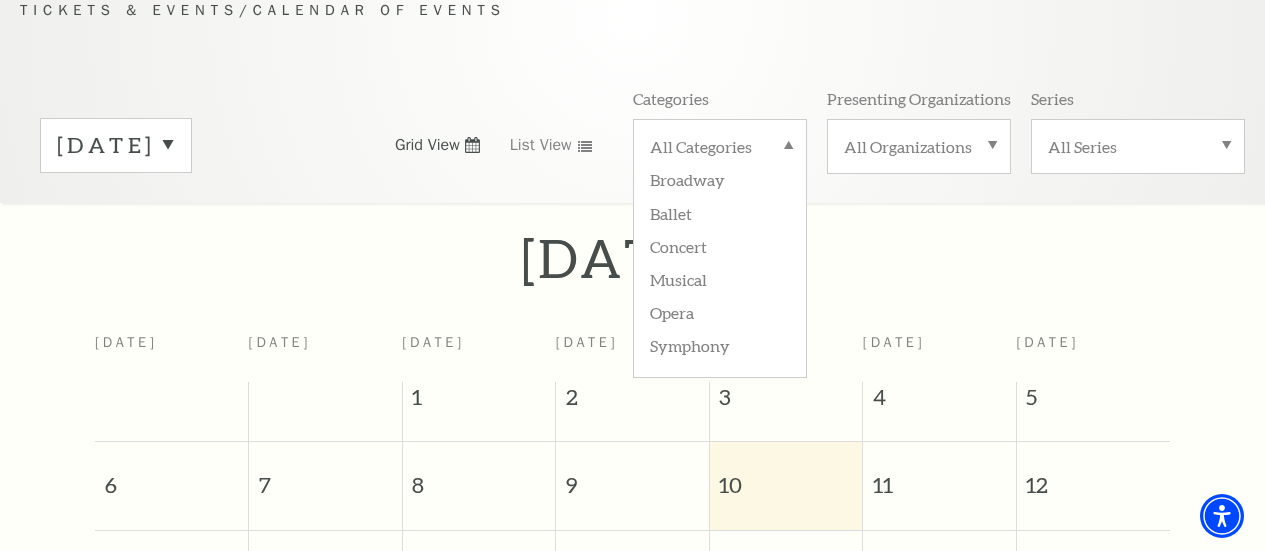 click on "Tickets & Events  /  Calendar of Events       July 2025   Grid View     List View
Categories
All Categories     Broadway   Ballet   Concert   Musical   Opera   Symphony
Presenting Organizations
All Organizations
Series
All Series" at bounding box center [632, 100] 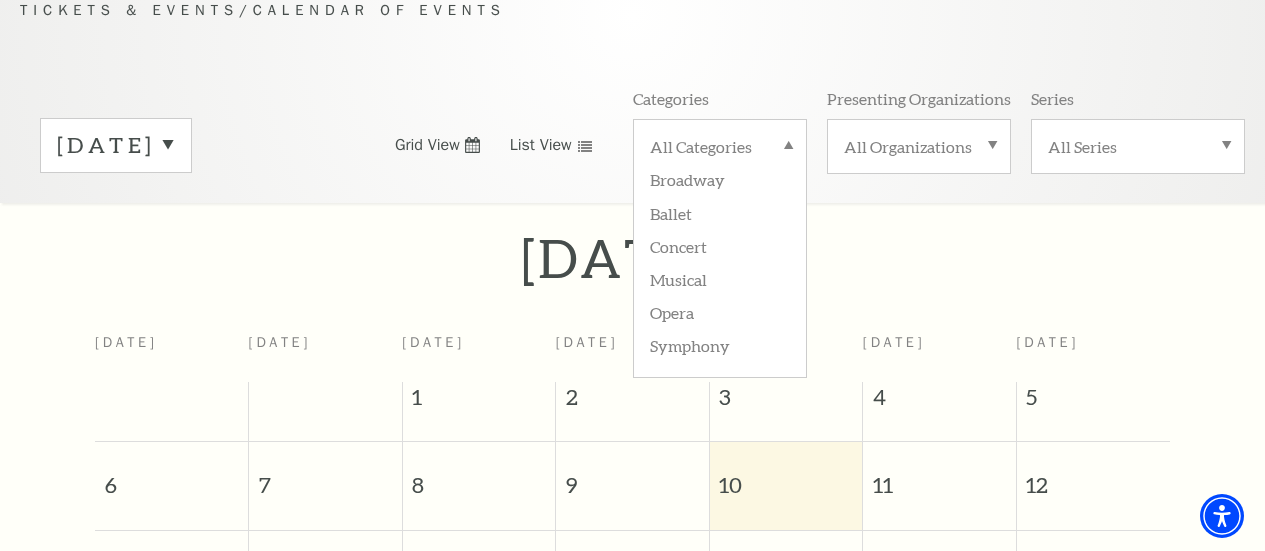 click on "List View" at bounding box center [551, 145] 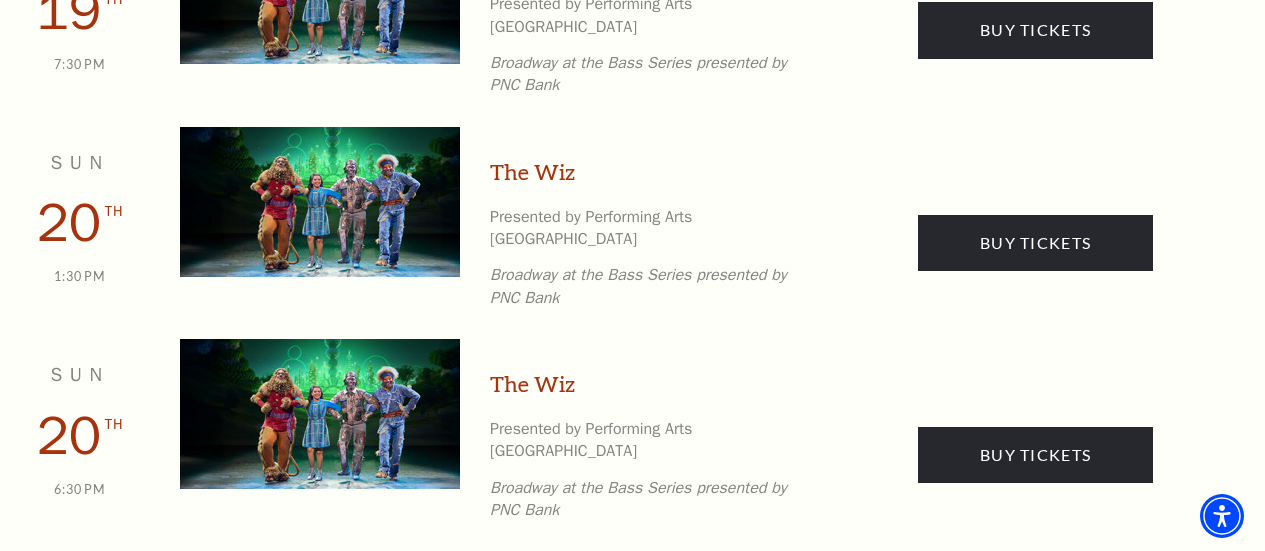 scroll, scrollTop: 1800, scrollLeft: 0, axis: vertical 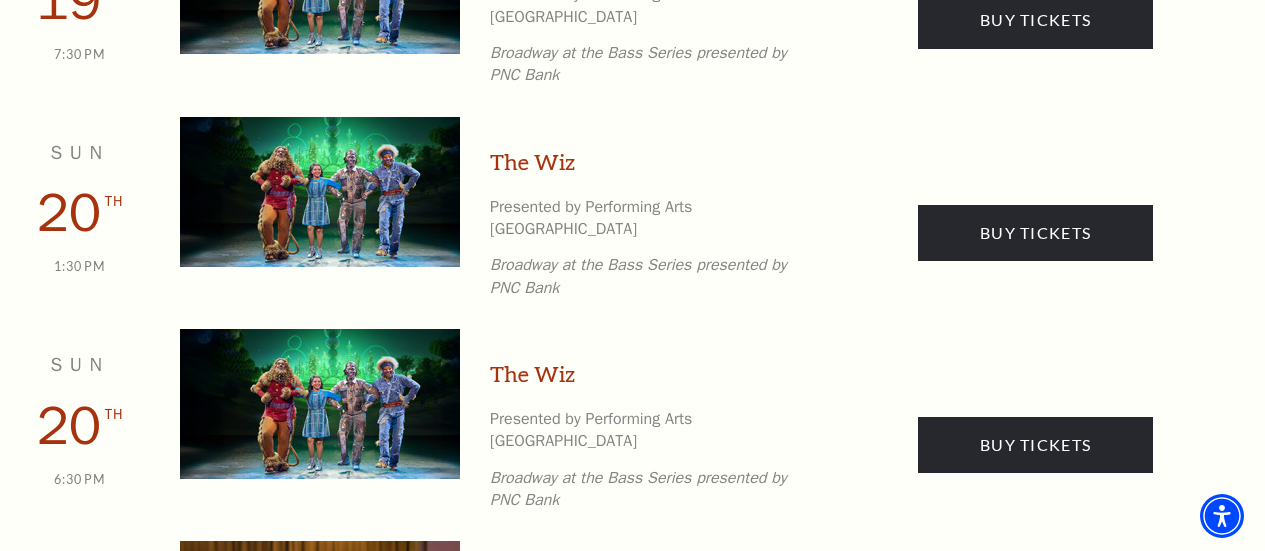 click on "Sun   Jul   20   th   6:30 PM     The Wiz   Presented by Performing Arts Fort Worth   Broadway at the Bass Series presented by PNC Bank   Buy Tickets" at bounding box center (632, 420) 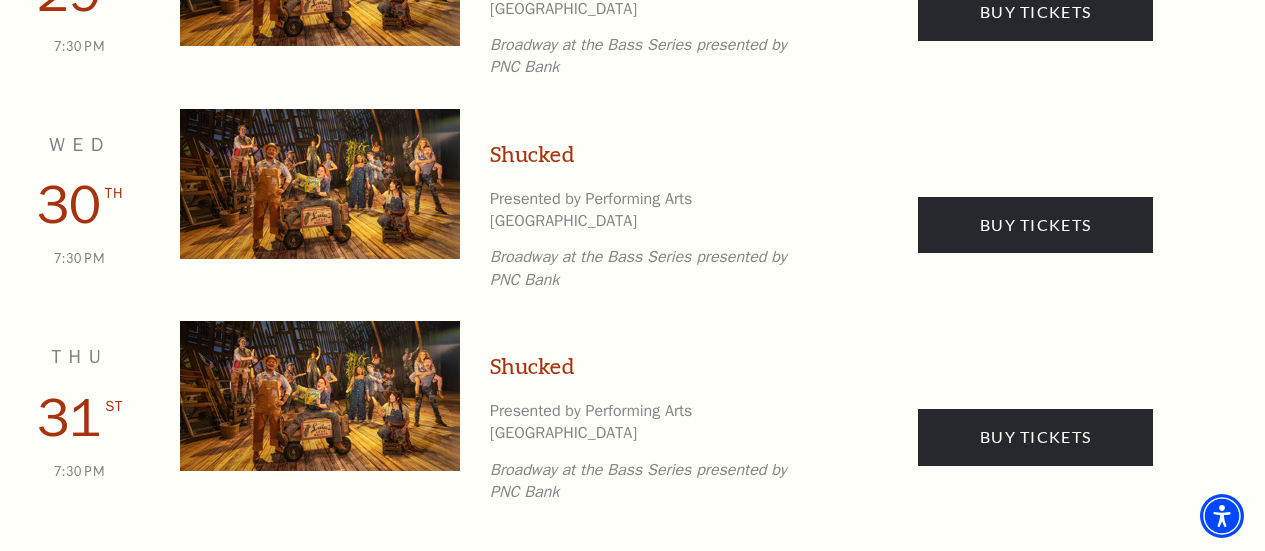 scroll, scrollTop: 2900, scrollLeft: 0, axis: vertical 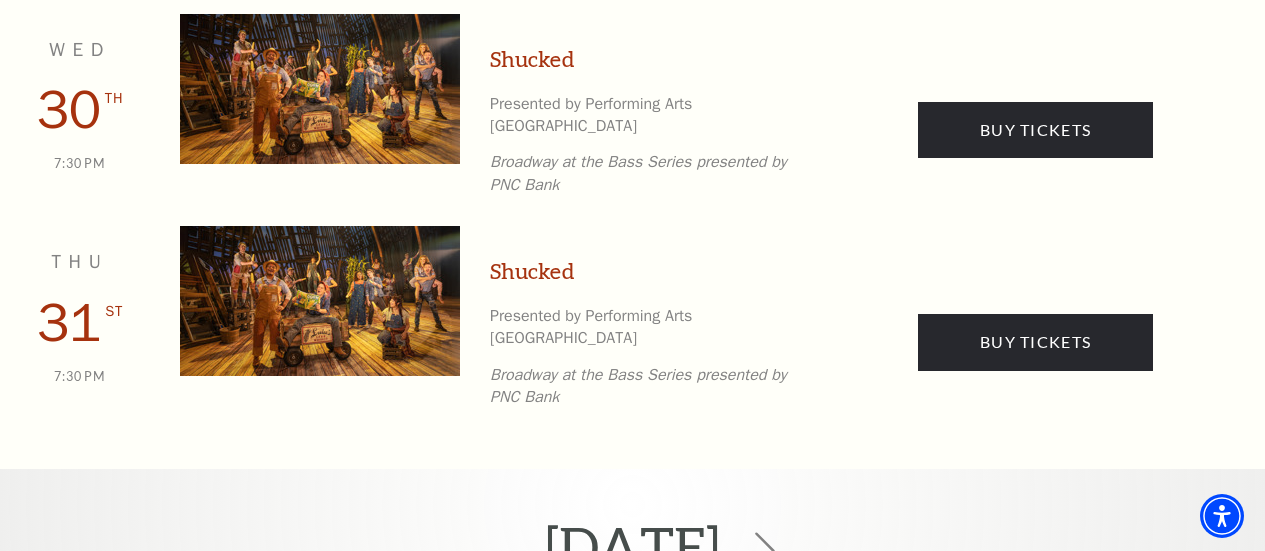 click 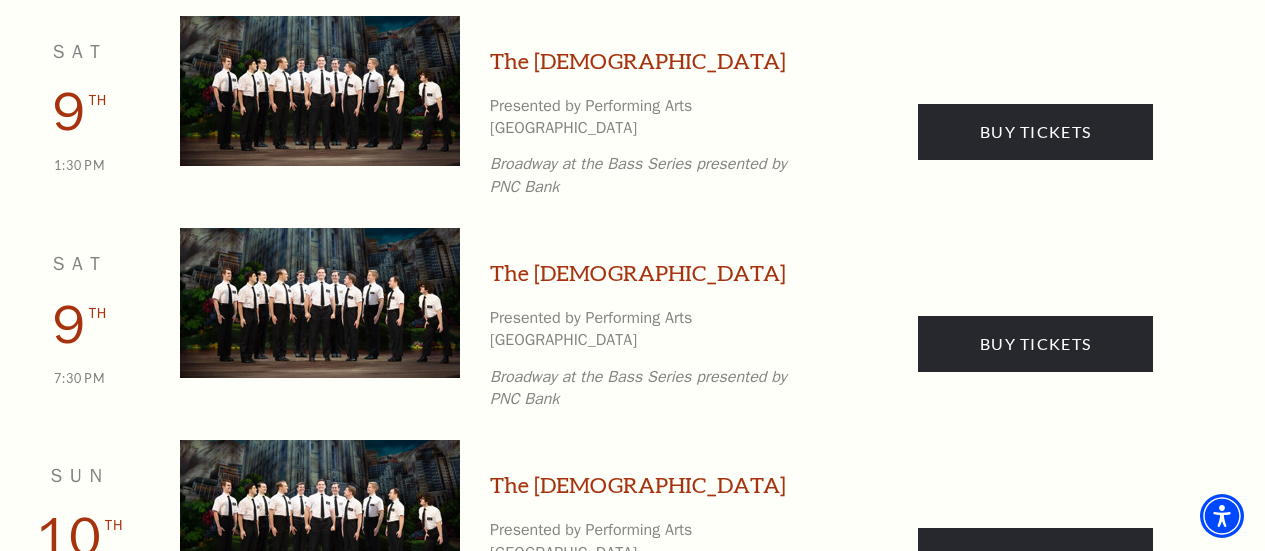 scroll, scrollTop: 1477, scrollLeft: 0, axis: vertical 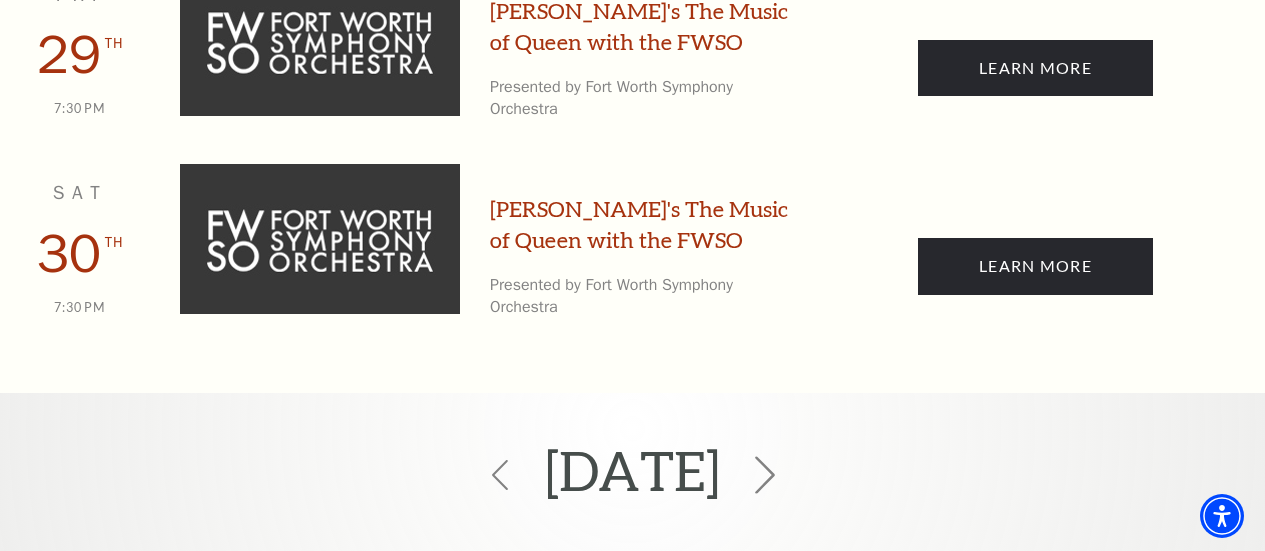 click 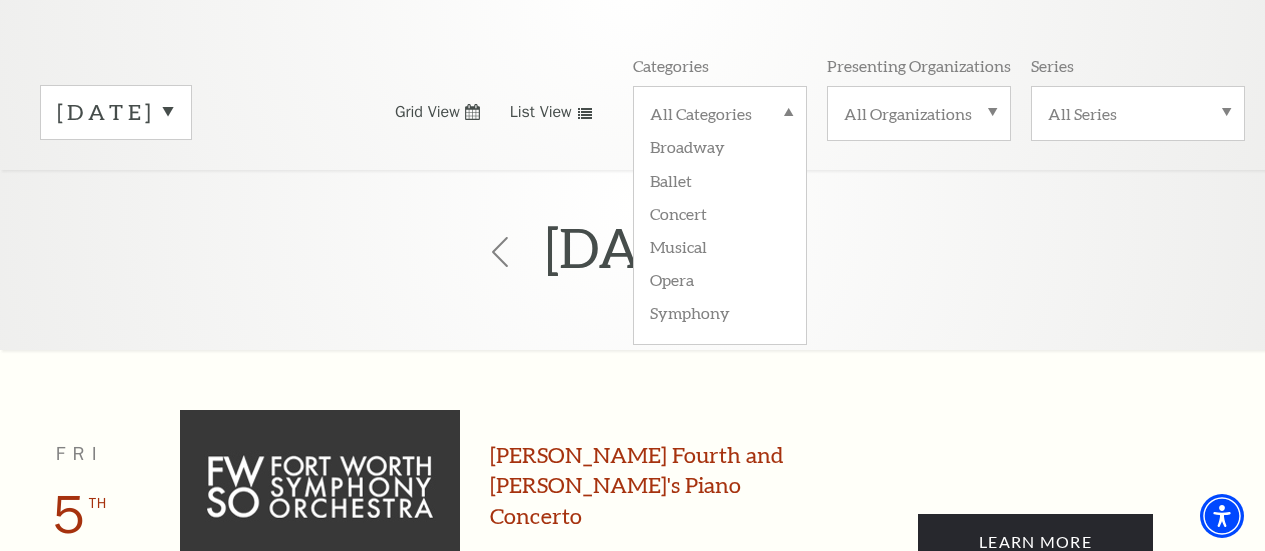 scroll, scrollTop: 177, scrollLeft: 0, axis: vertical 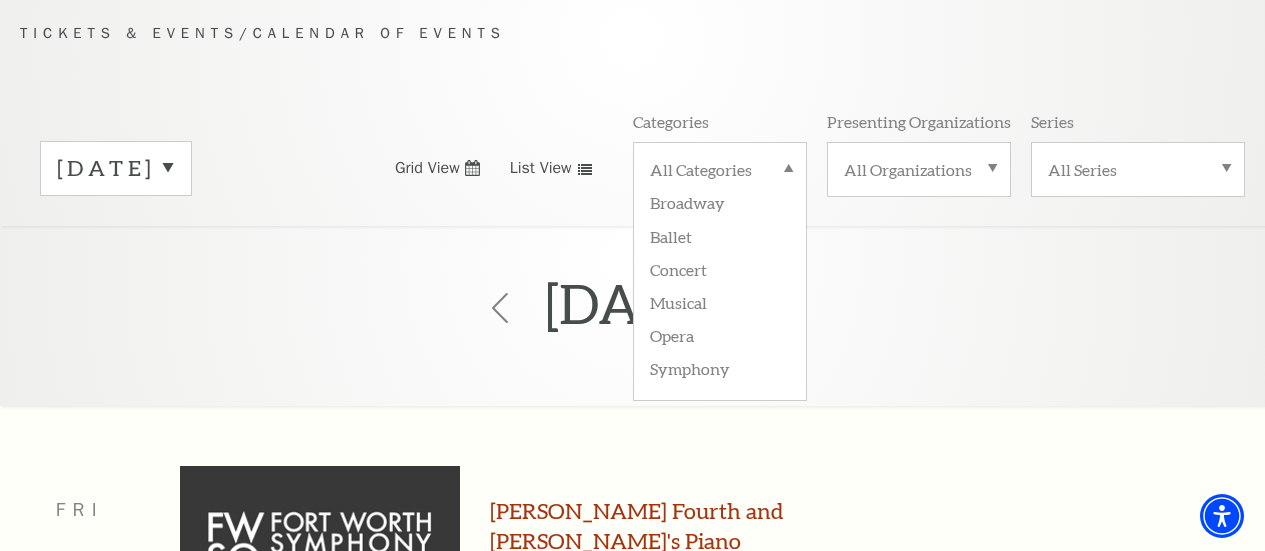click on "September 2025" at bounding box center [632, 308] 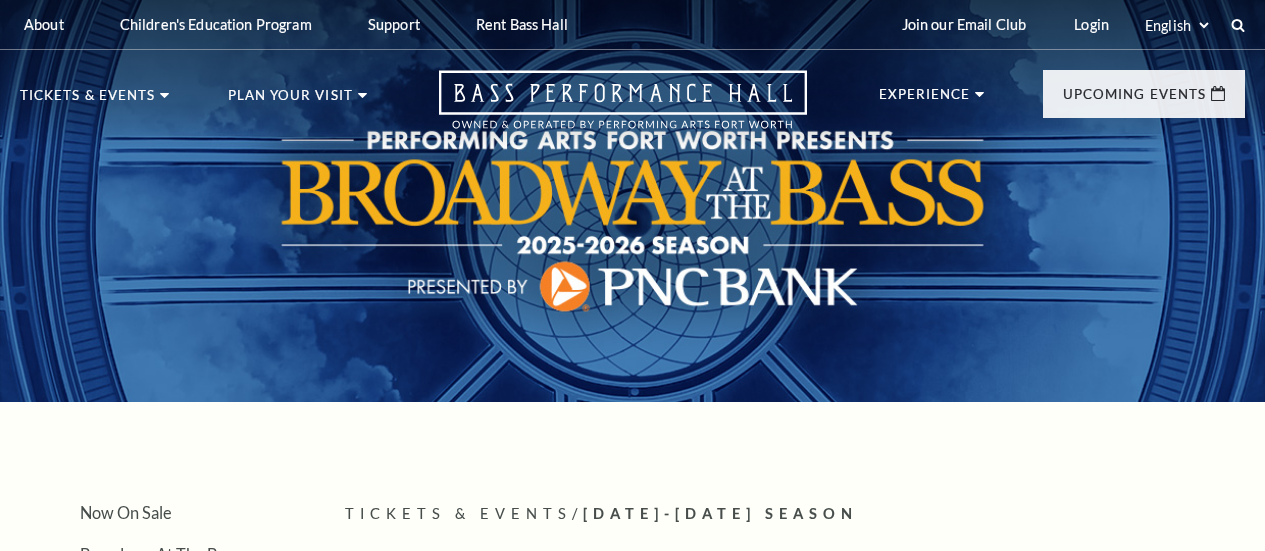 scroll, scrollTop: 0, scrollLeft: 0, axis: both 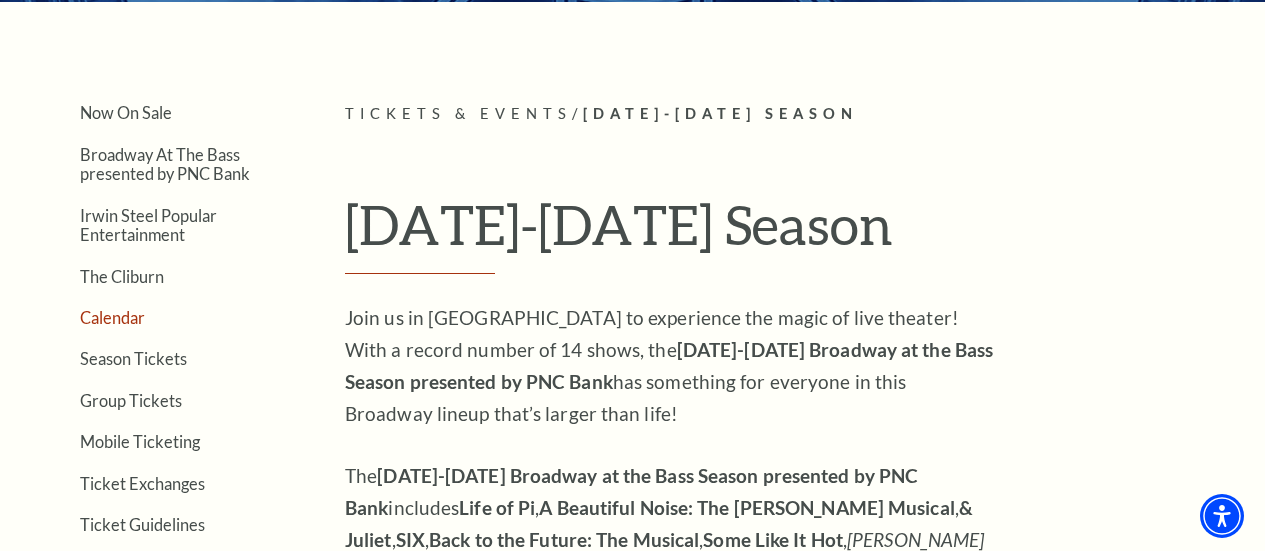 click on "Calendar" at bounding box center [112, 317] 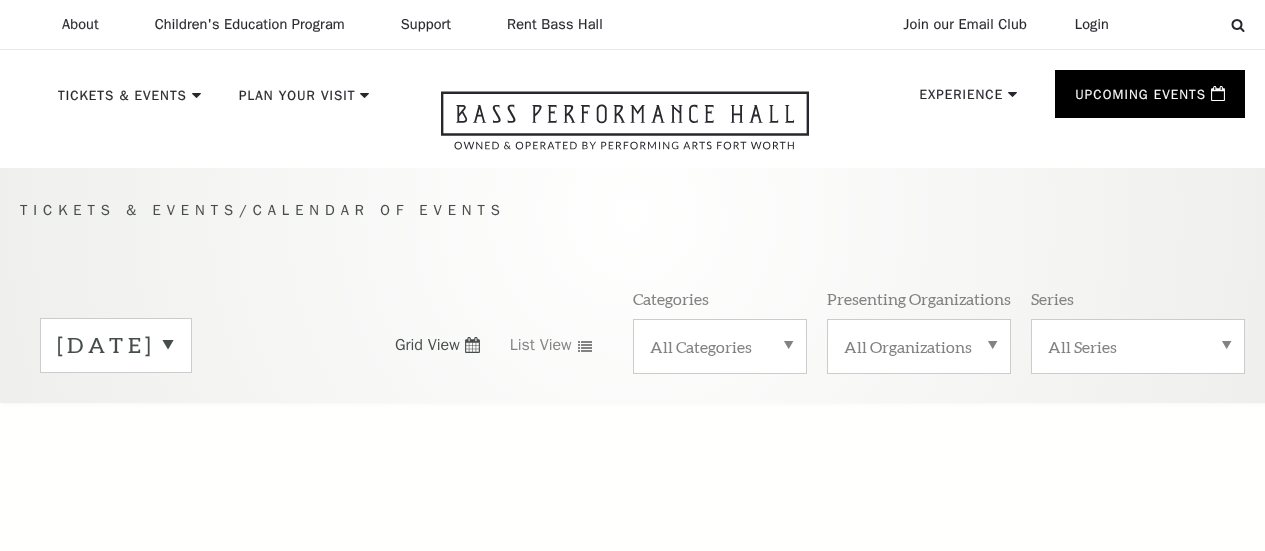 scroll, scrollTop: 0, scrollLeft: 0, axis: both 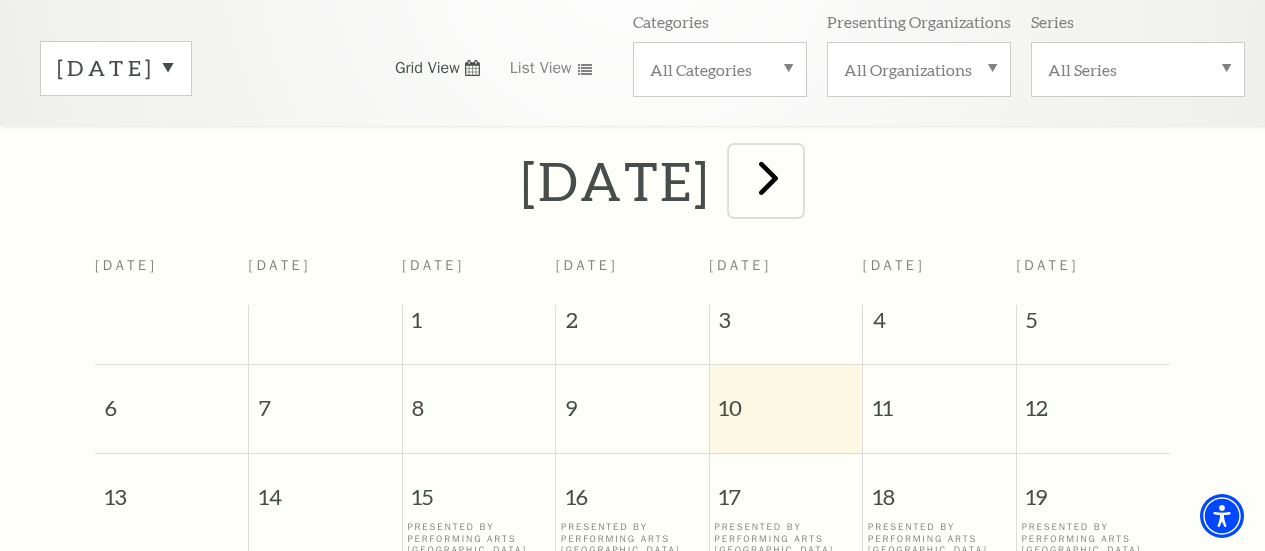 click at bounding box center [768, 177] 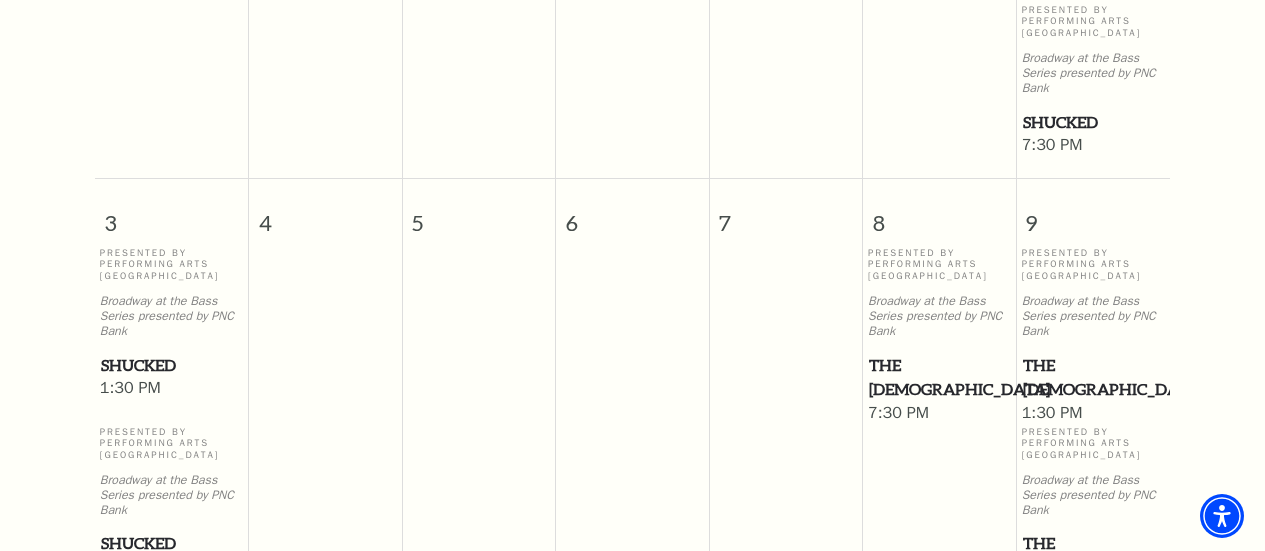 scroll, scrollTop: 877, scrollLeft: 0, axis: vertical 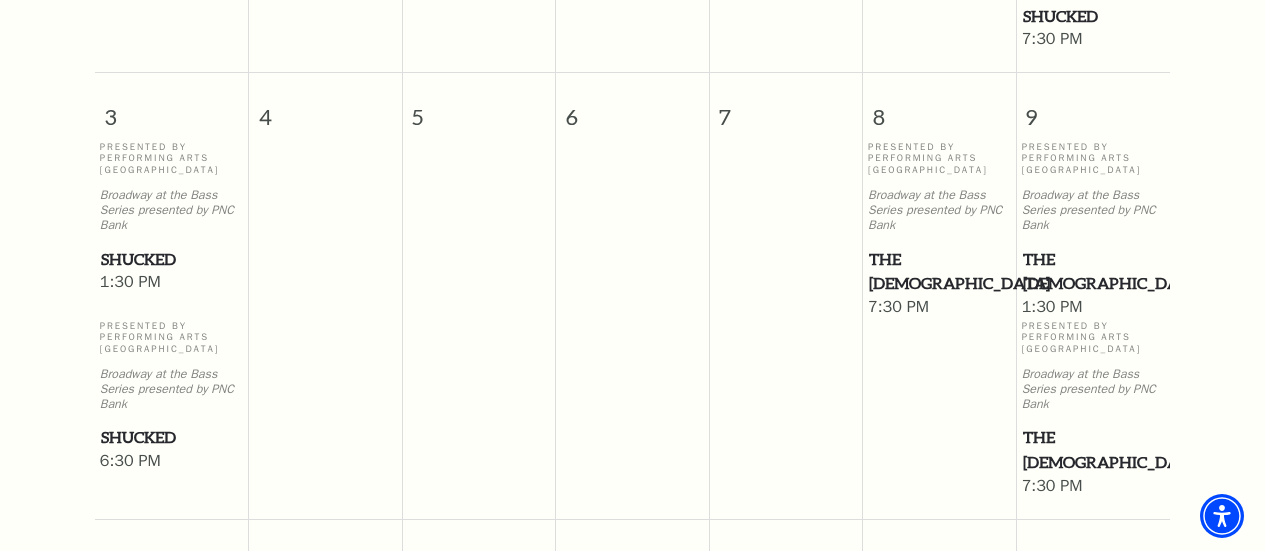 click on "The [DEMOGRAPHIC_DATA]" at bounding box center [939, 271] 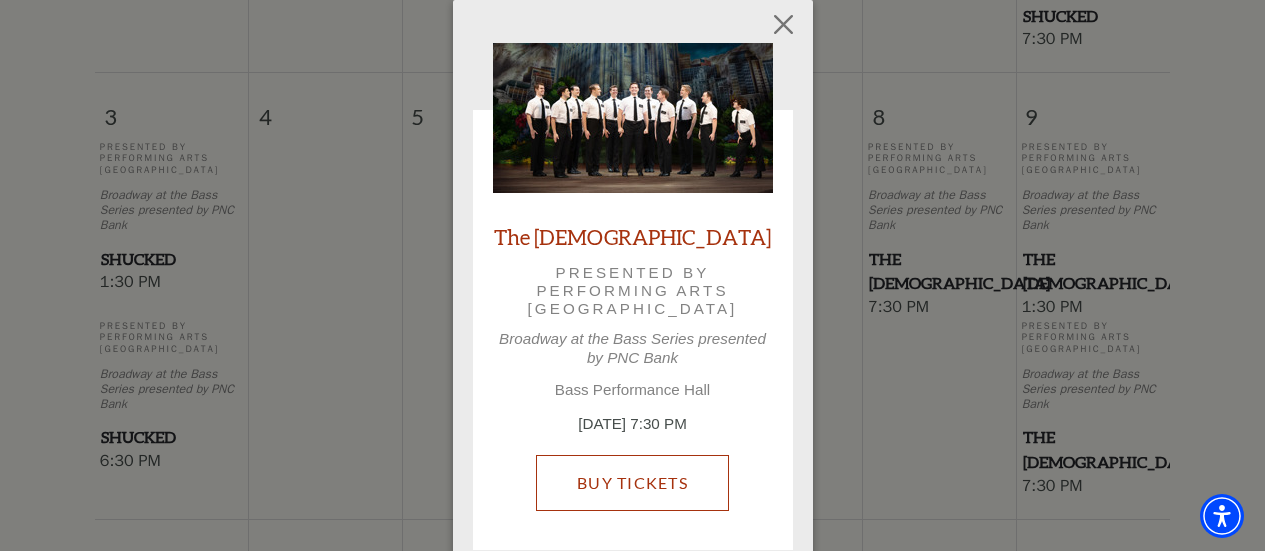 click on "Buy Tickets" at bounding box center (632, 483) 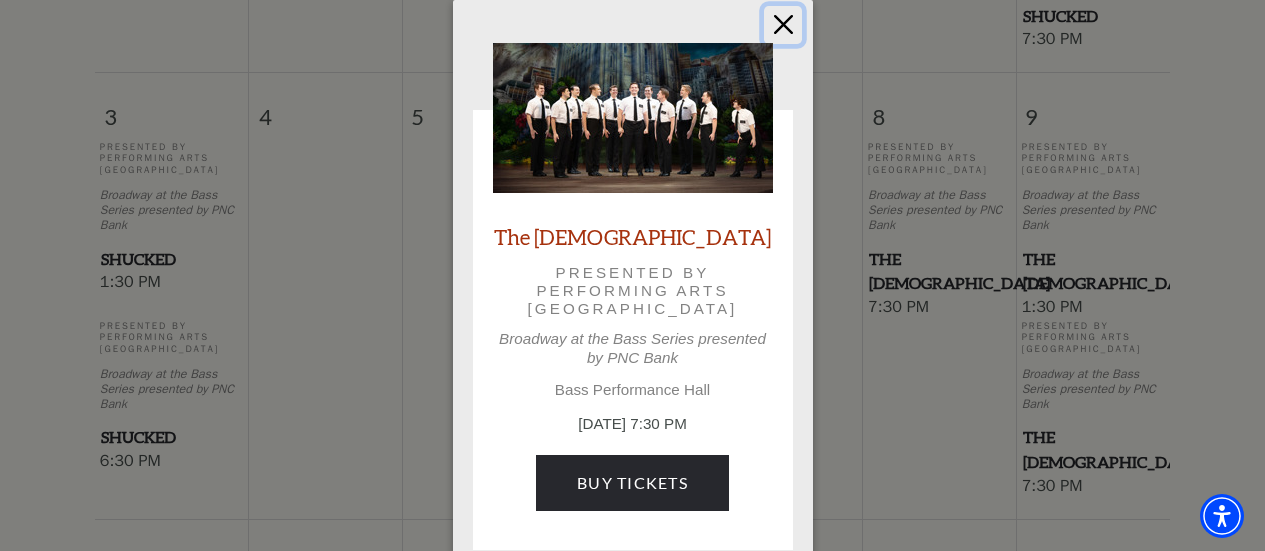 click at bounding box center (783, 25) 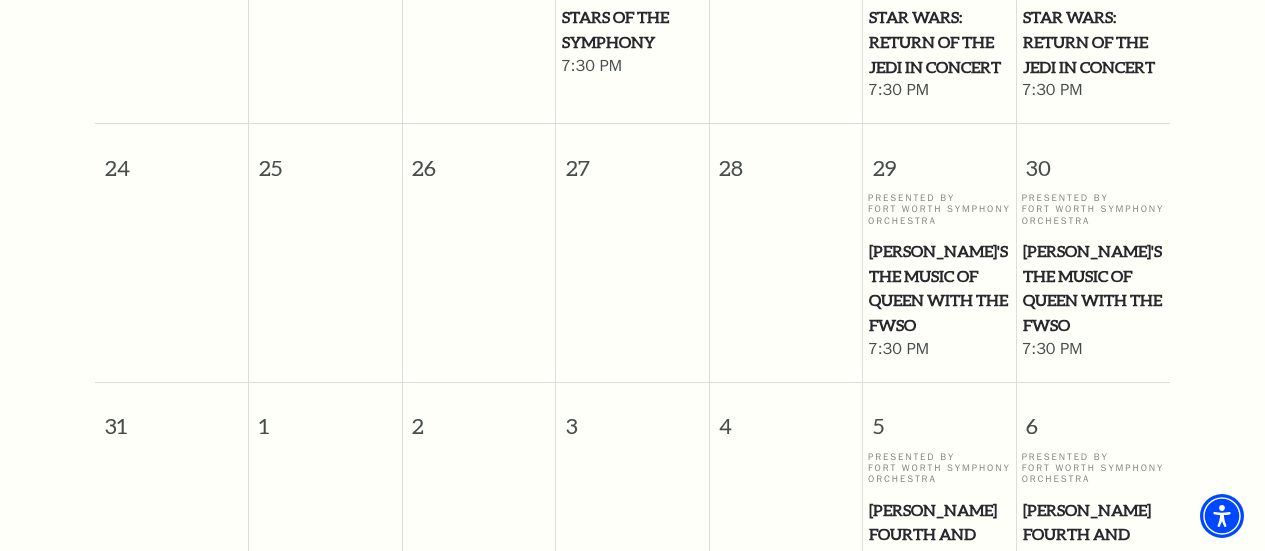 scroll, scrollTop: 1677, scrollLeft: 0, axis: vertical 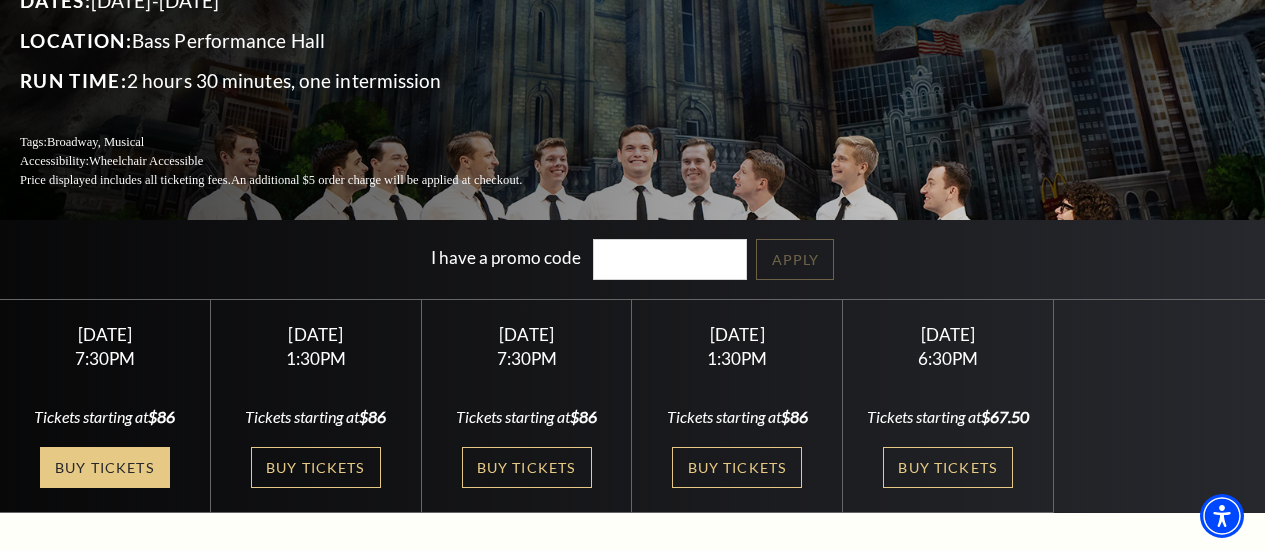 click on "Buy Tickets" at bounding box center (105, 467) 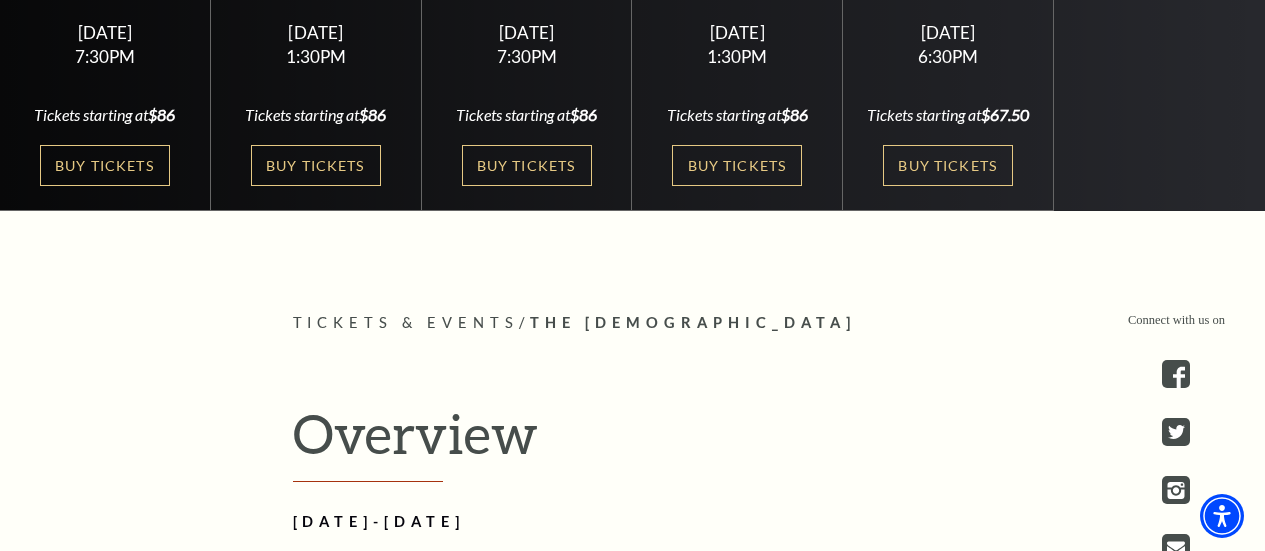 scroll, scrollTop: 500, scrollLeft: 0, axis: vertical 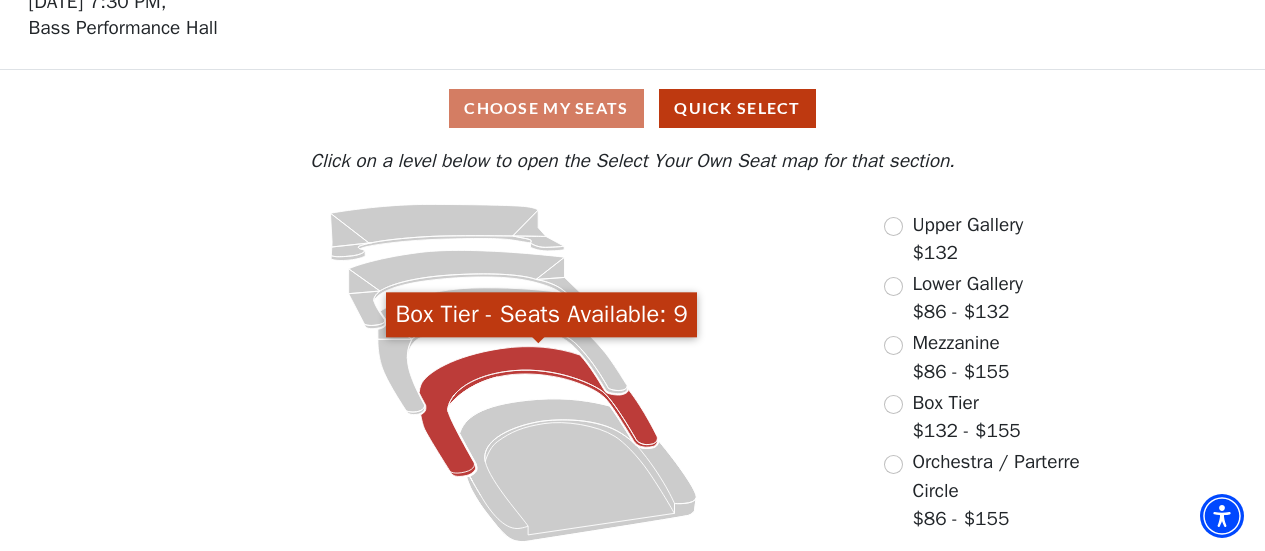 click 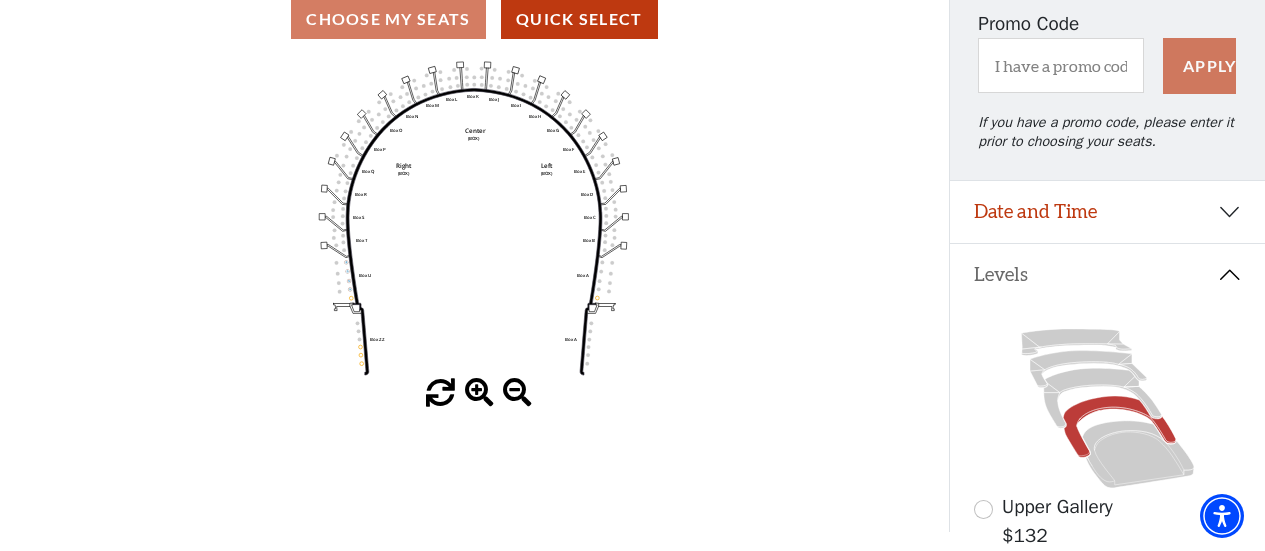 scroll, scrollTop: 300, scrollLeft: 0, axis: vertical 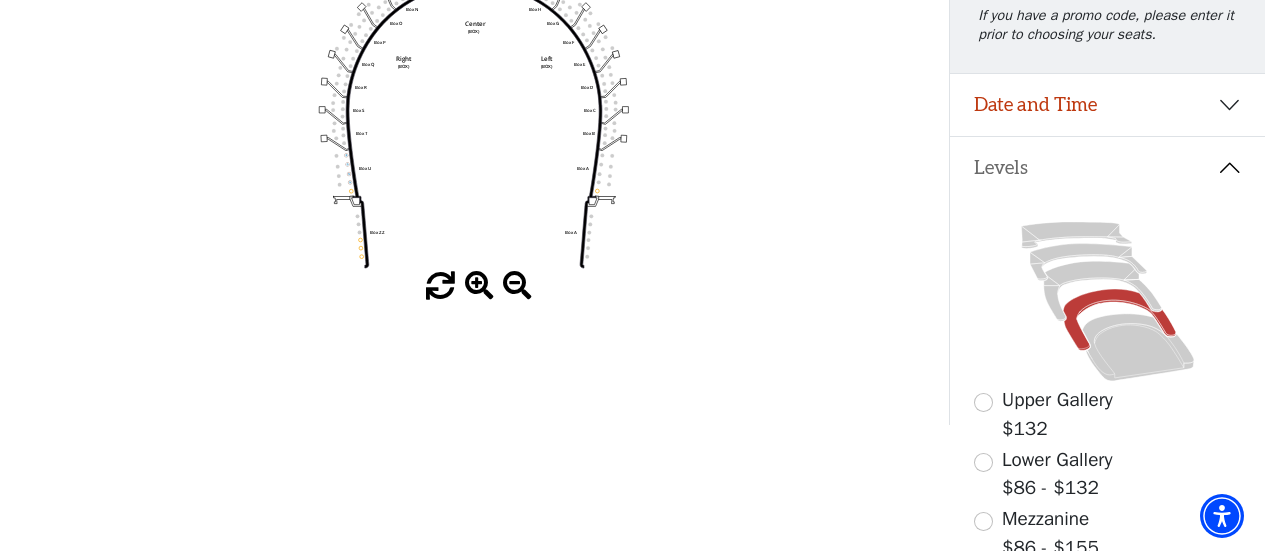 click at bounding box center (479, 286) 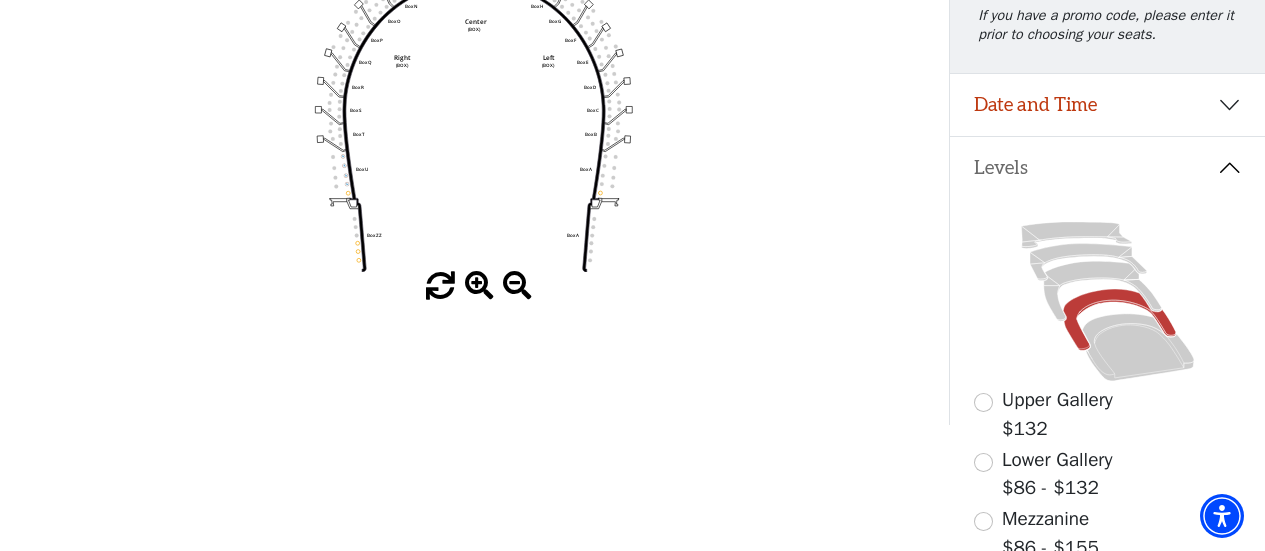 click at bounding box center (479, 286) 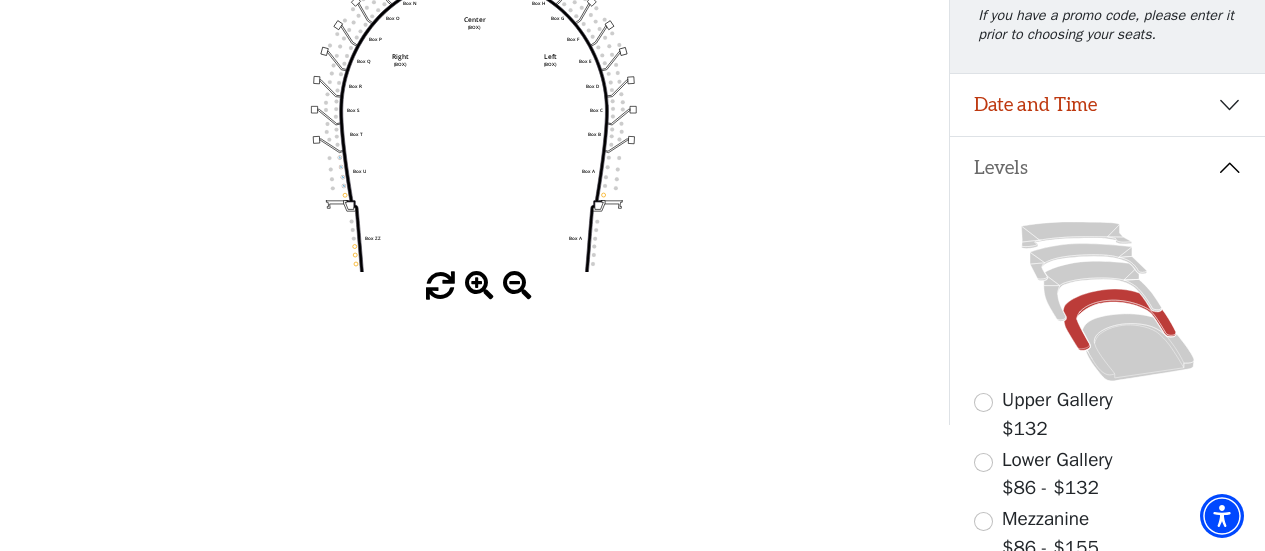 click at bounding box center [479, 286] 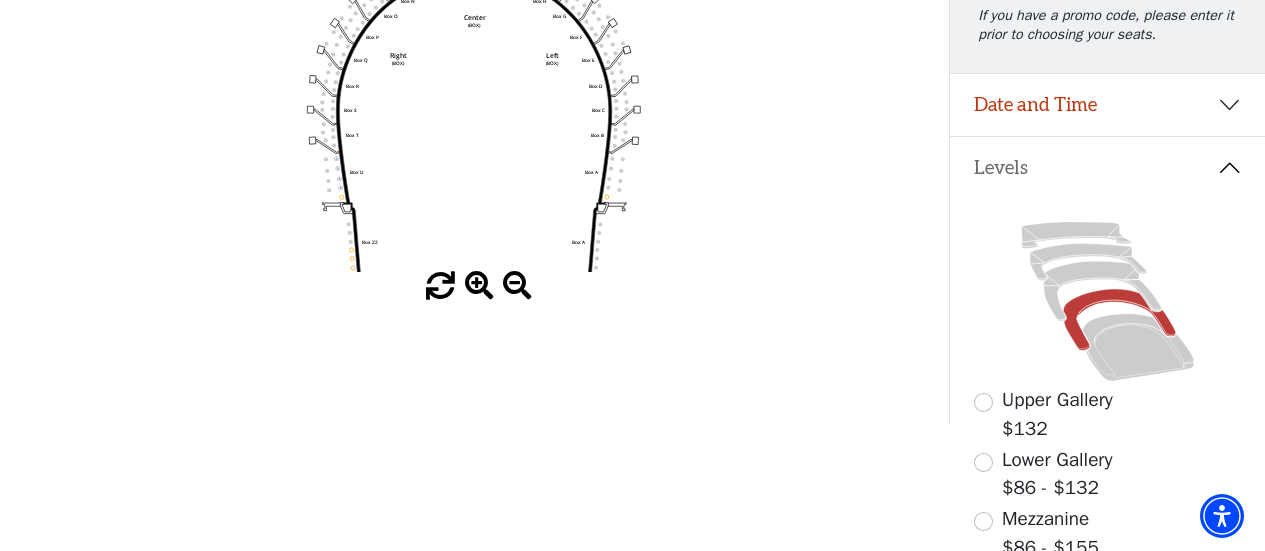 click at bounding box center (479, 286) 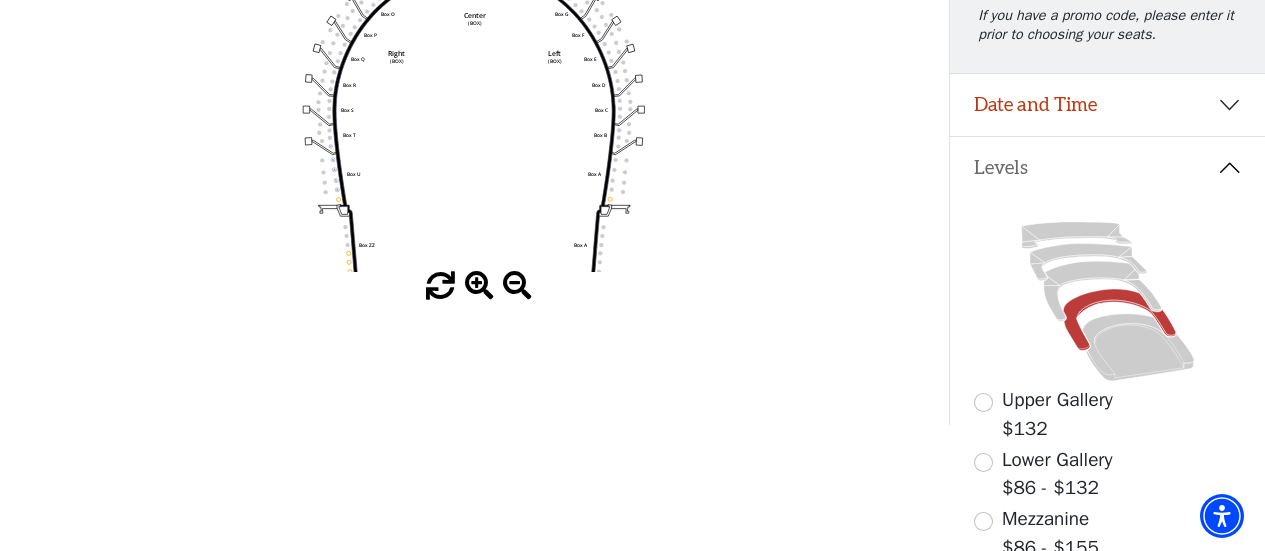 click at bounding box center (479, 286) 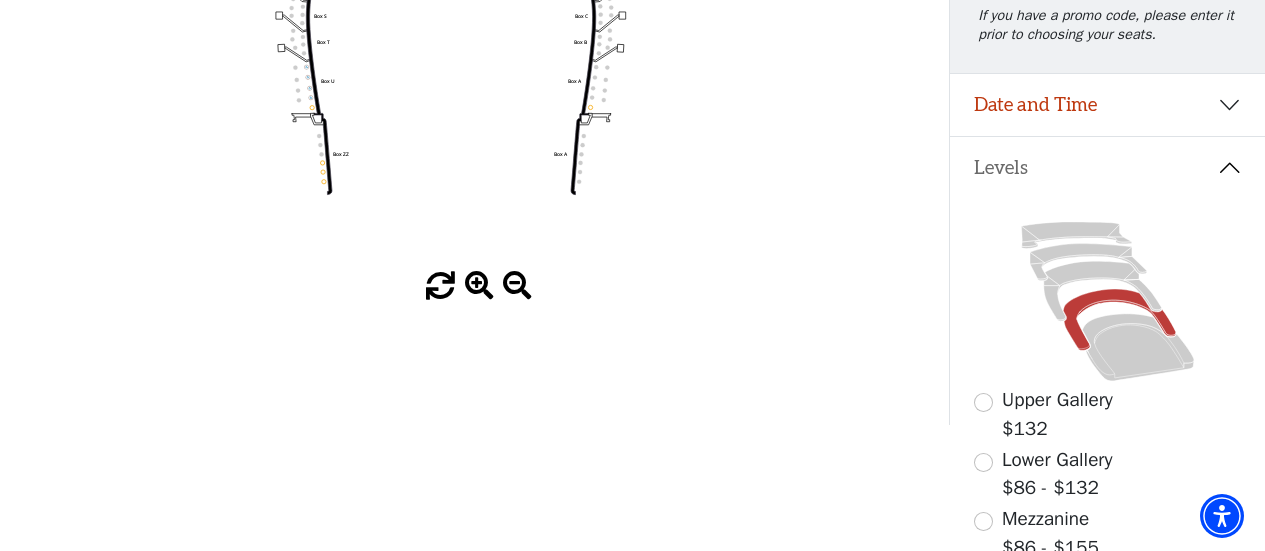 drag, startPoint x: 466, startPoint y: 212, endPoint x: 443, endPoint y: 118, distance: 96.77293 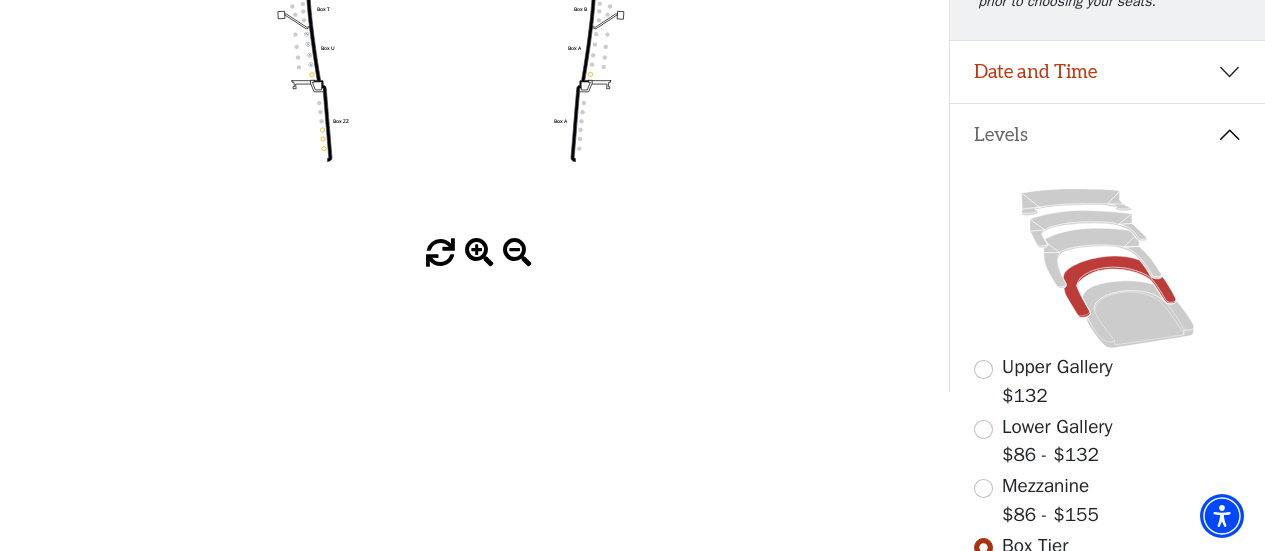 scroll, scrollTop: 400, scrollLeft: 0, axis: vertical 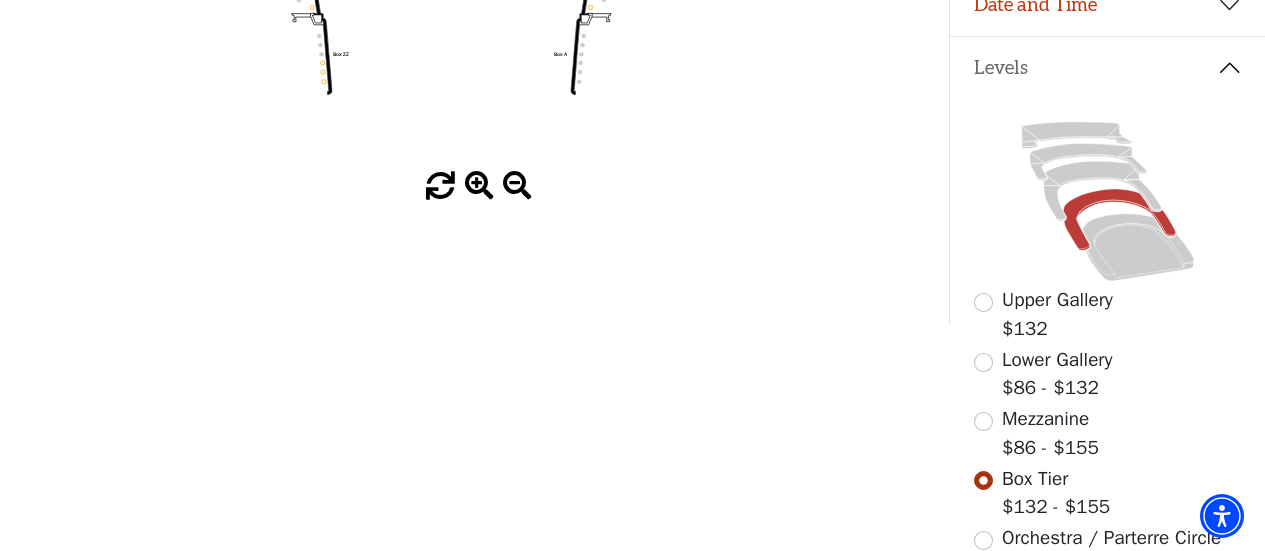 click at bounding box center [479, 186] 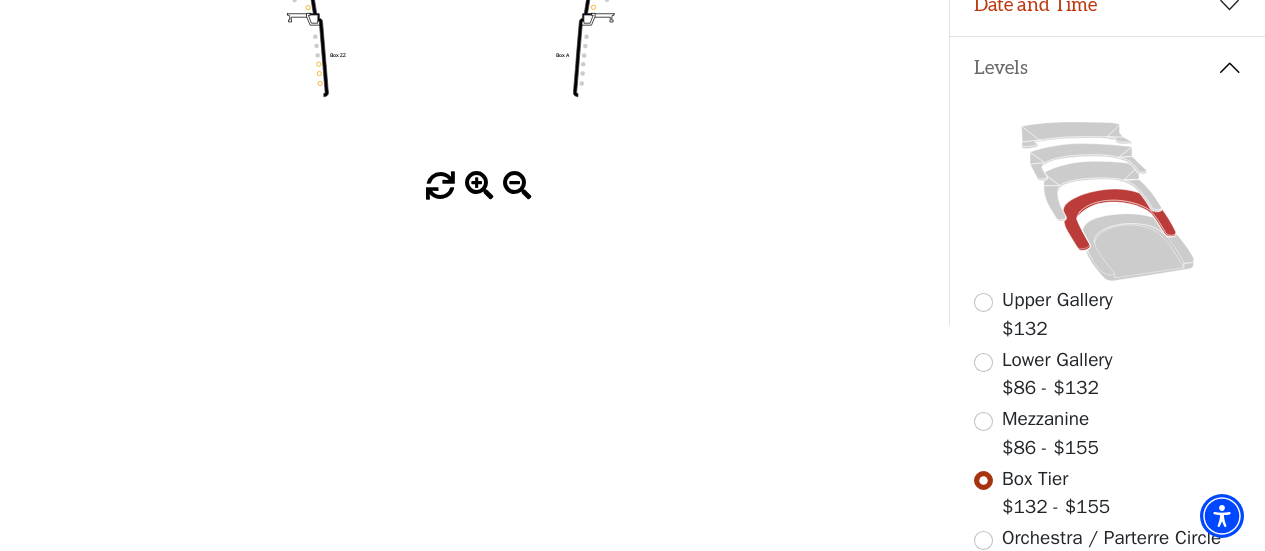 click at bounding box center [479, 186] 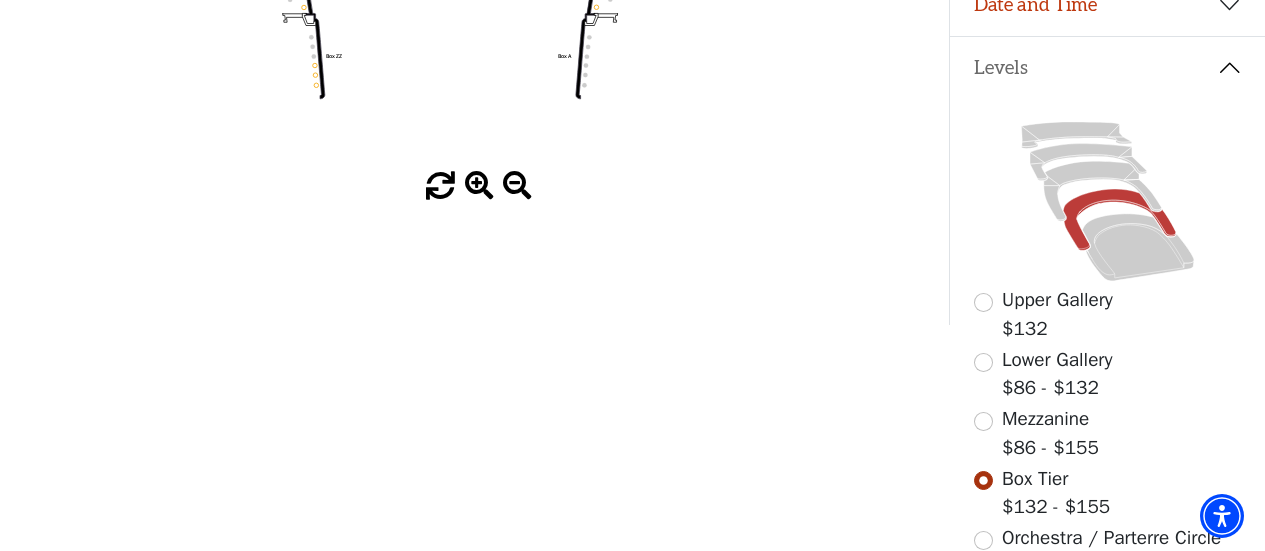click at bounding box center (479, 186) 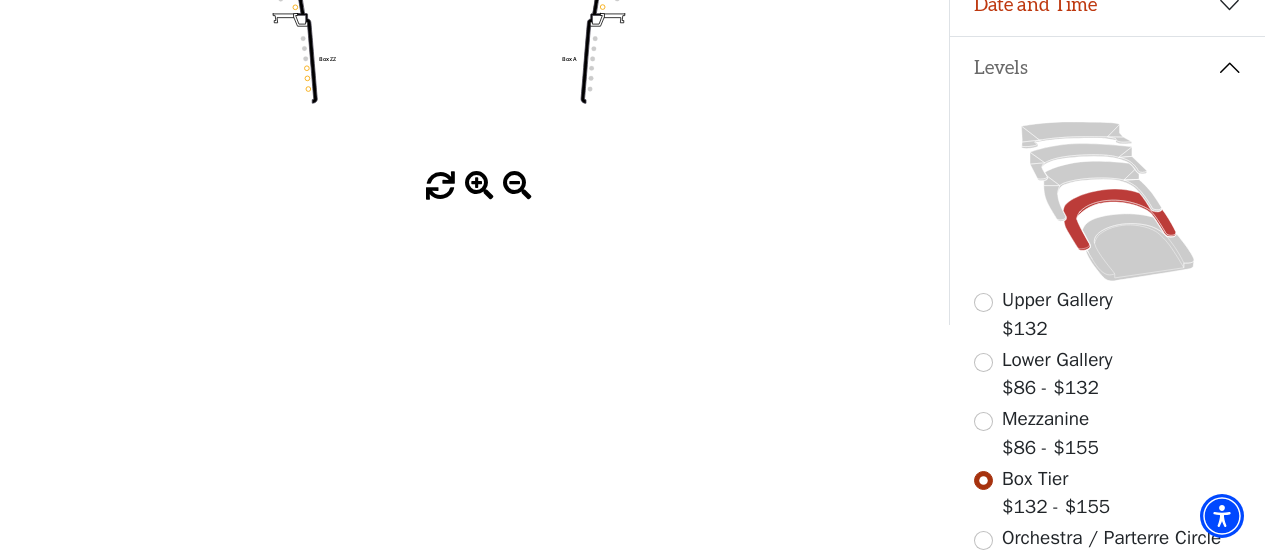 click at bounding box center [479, 186] 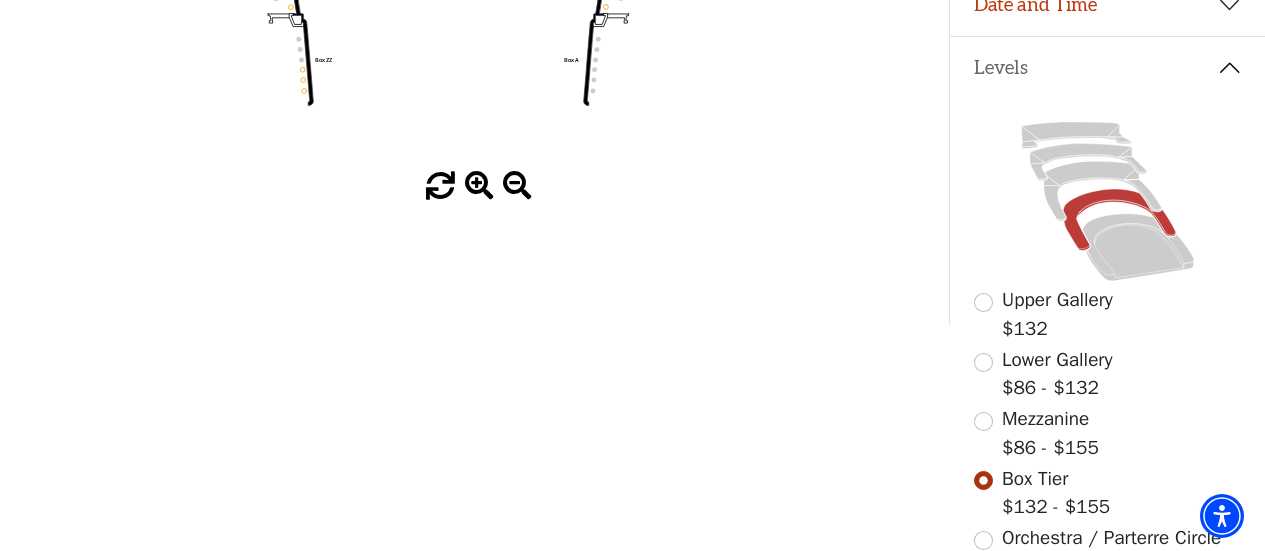 click at bounding box center [479, 186] 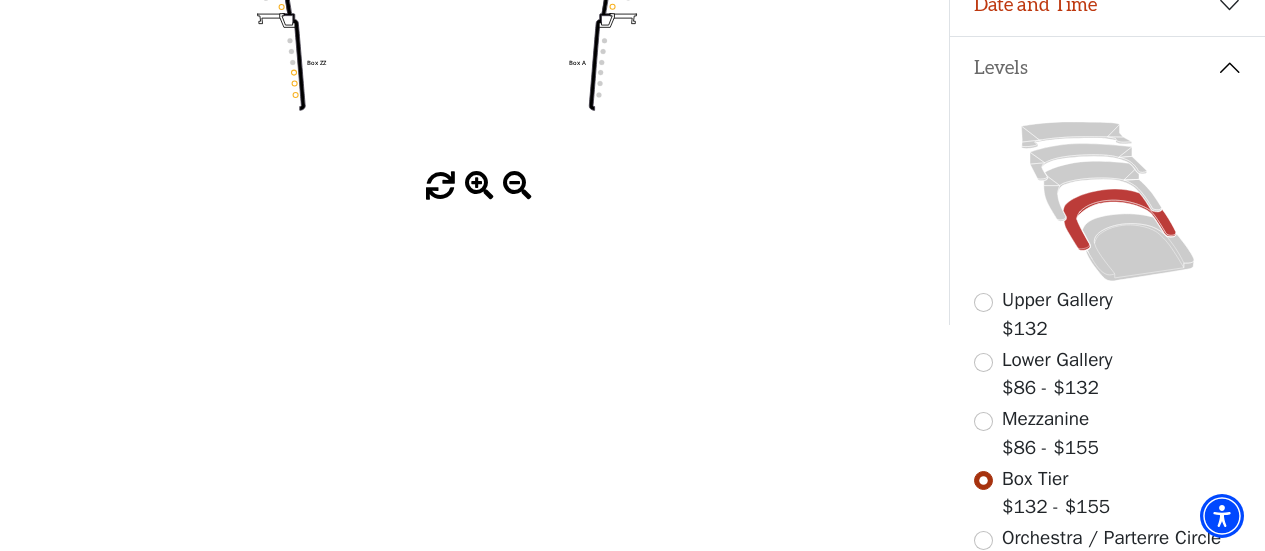 click at bounding box center (479, 186) 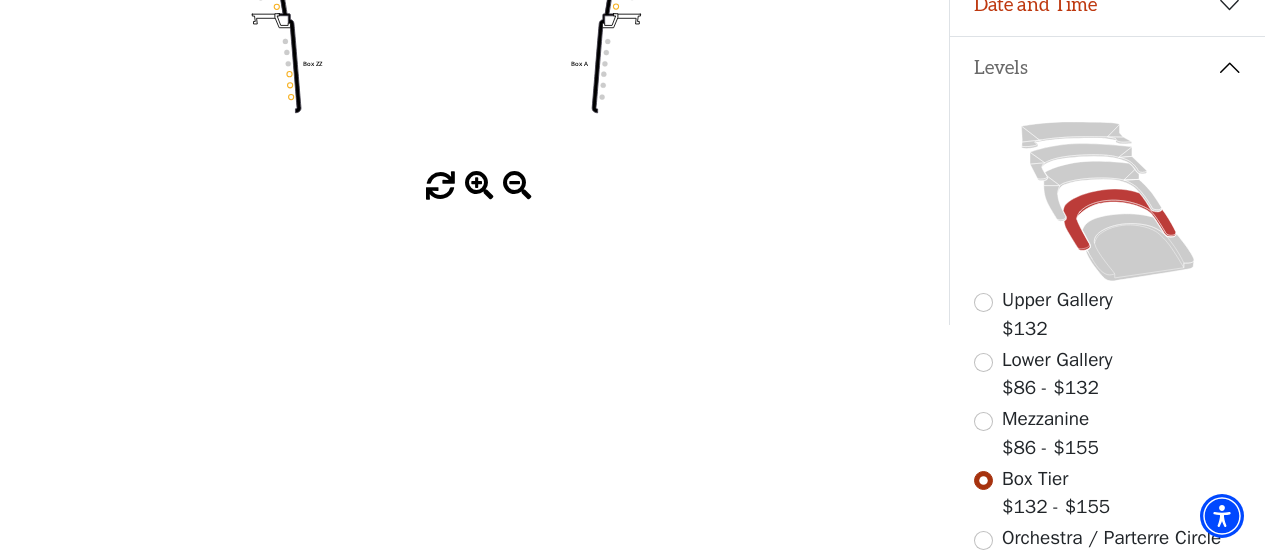 click at bounding box center [479, 186] 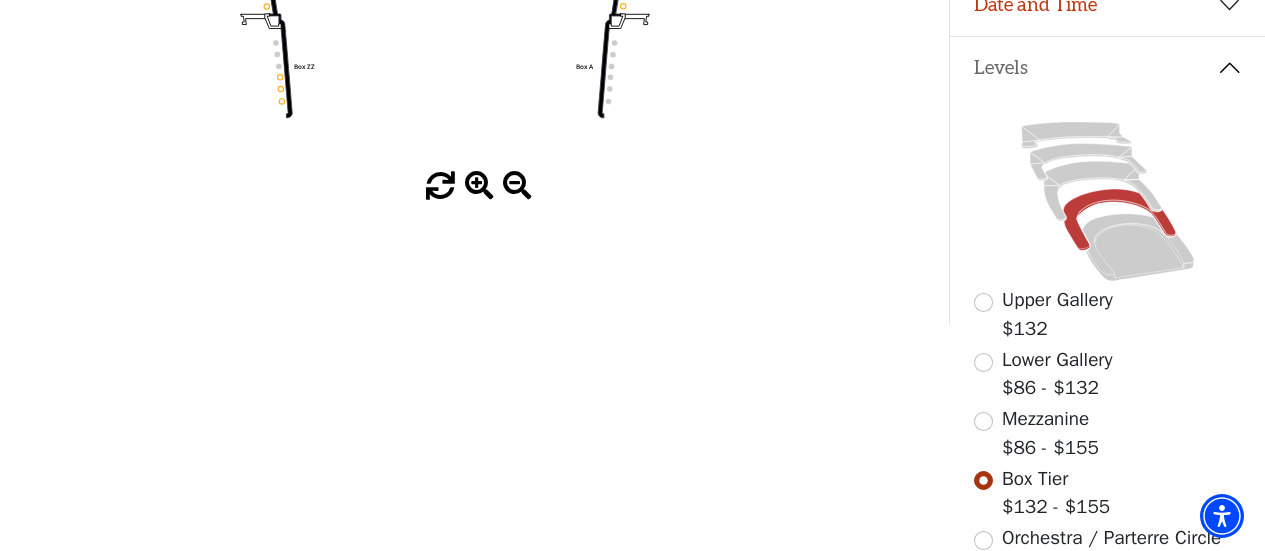 click at bounding box center [479, 186] 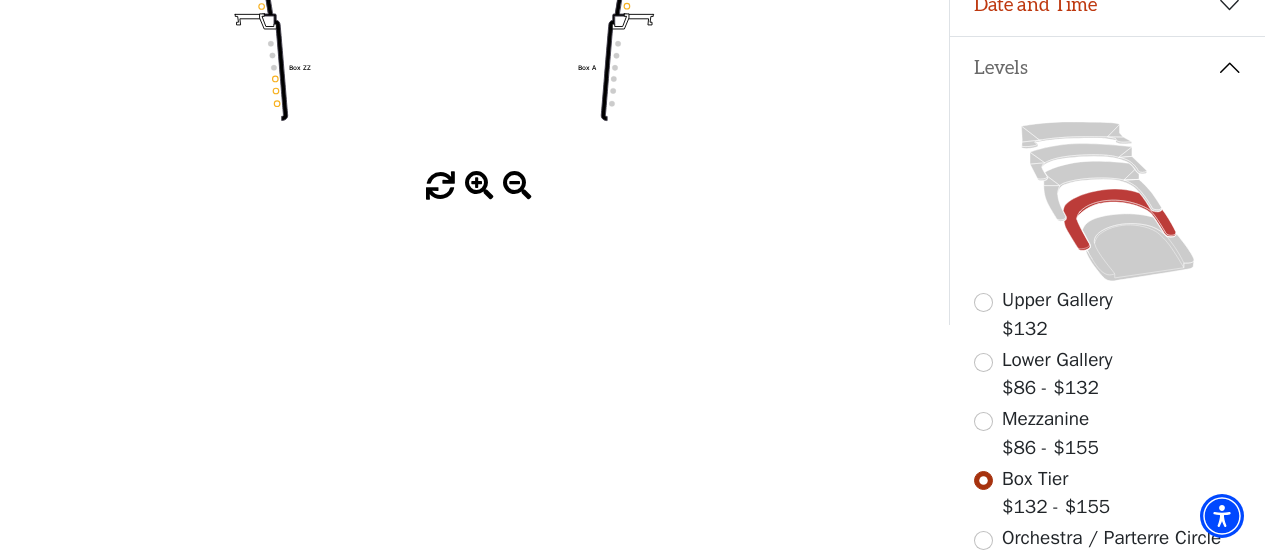click at bounding box center (479, 186) 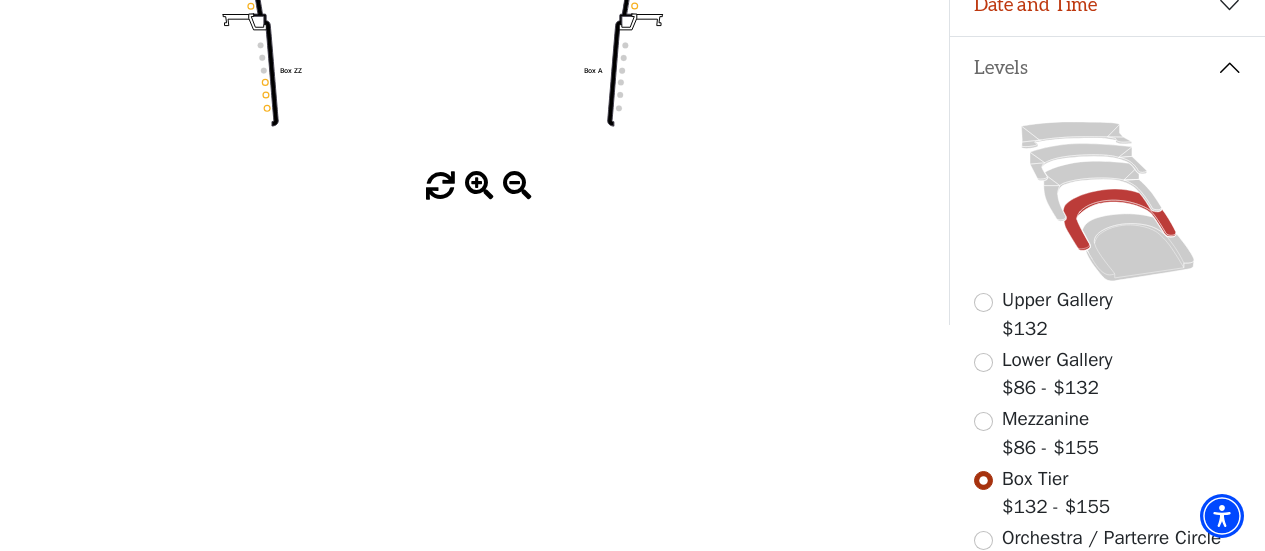 click at bounding box center [479, 186] 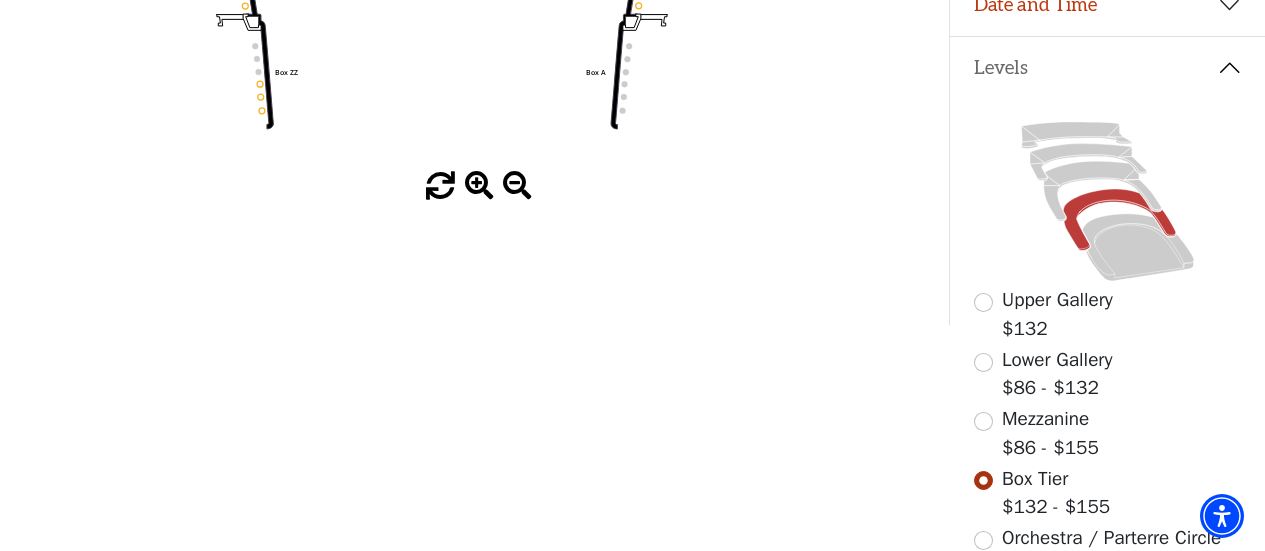scroll, scrollTop: 300, scrollLeft: 0, axis: vertical 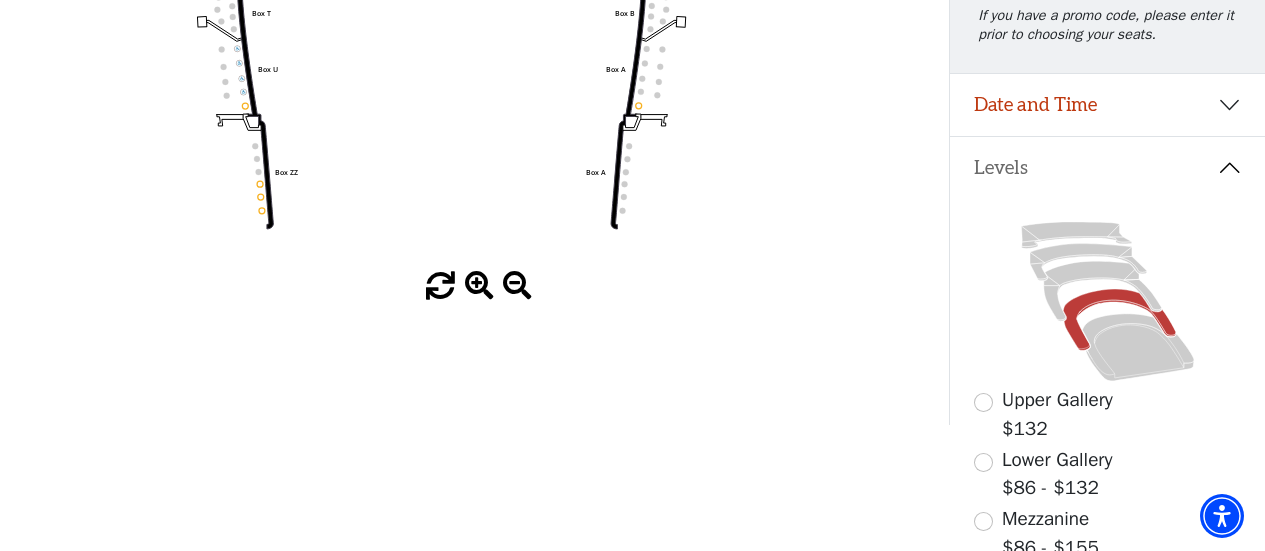 click at bounding box center [479, 286] 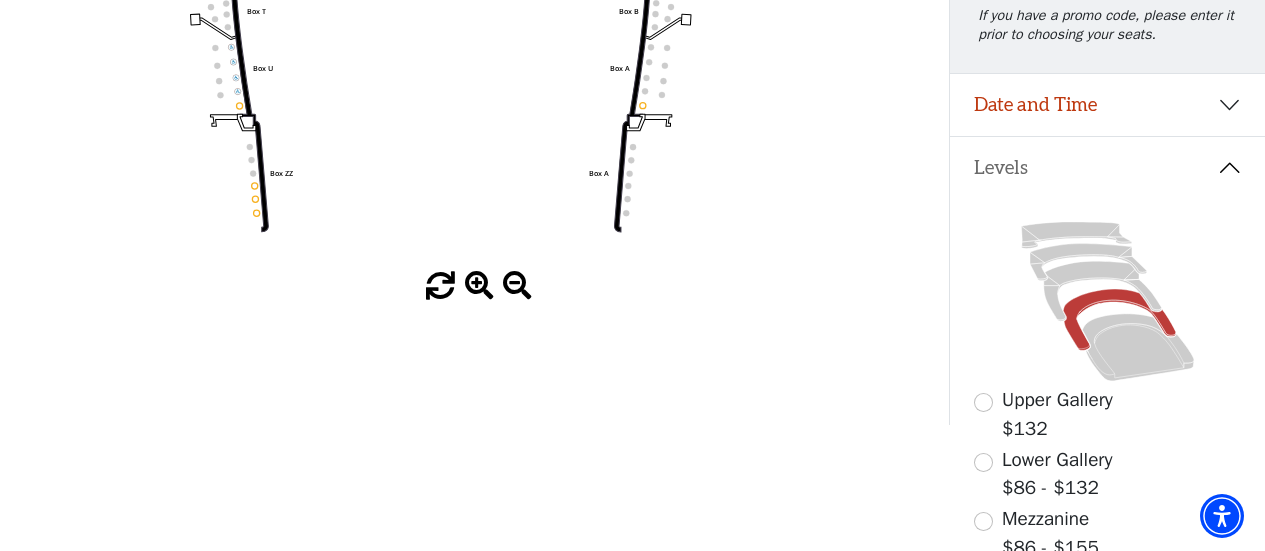 click at bounding box center (479, 286) 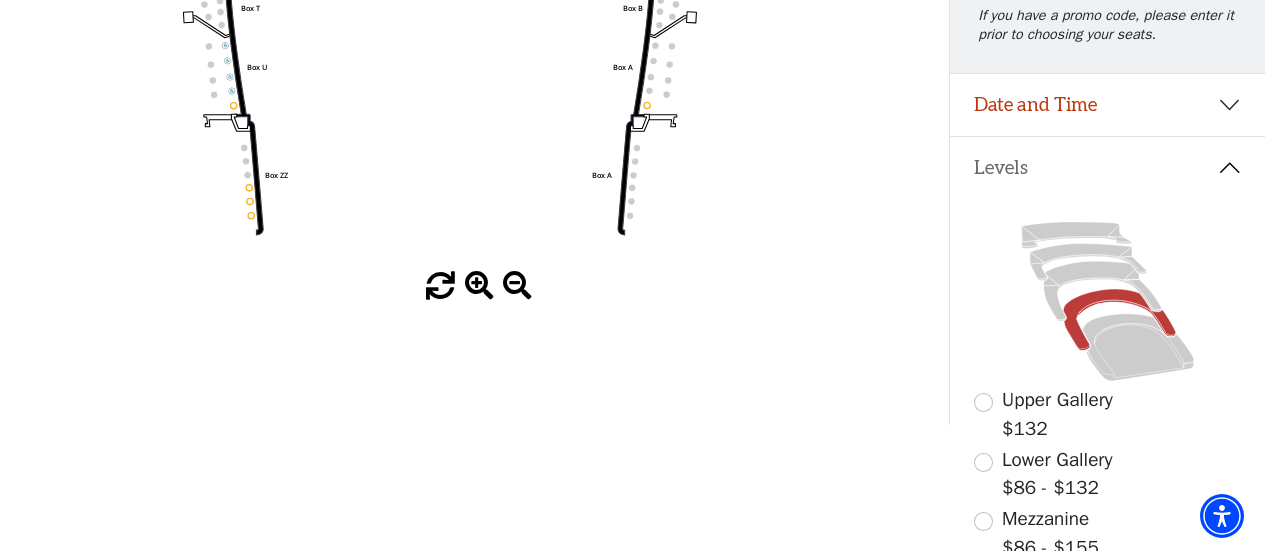 click at bounding box center [479, 286] 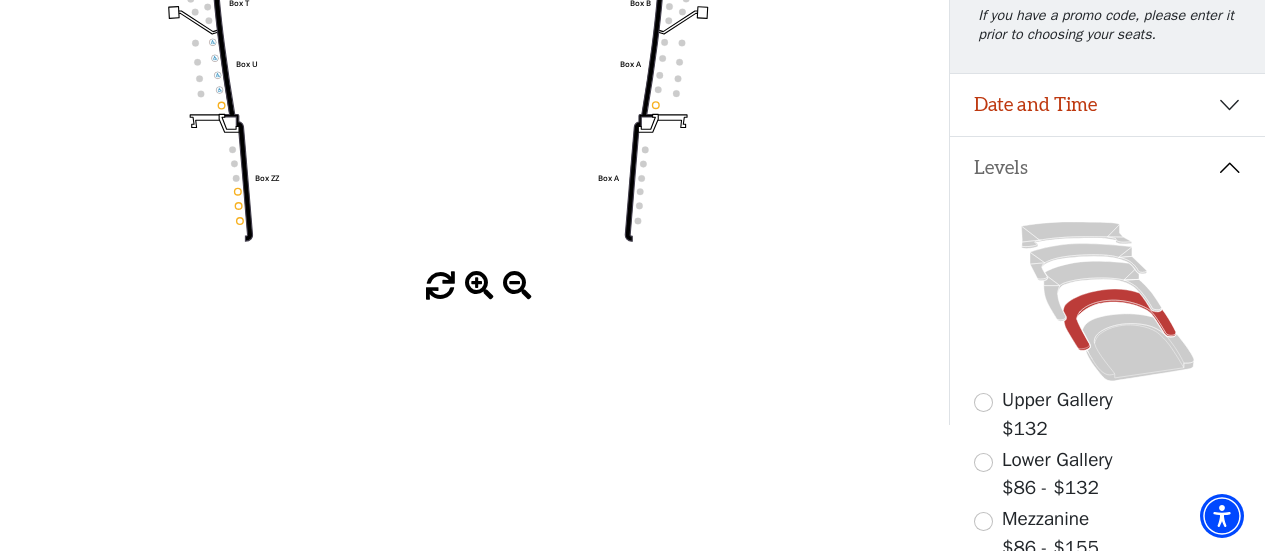click at bounding box center (479, 286) 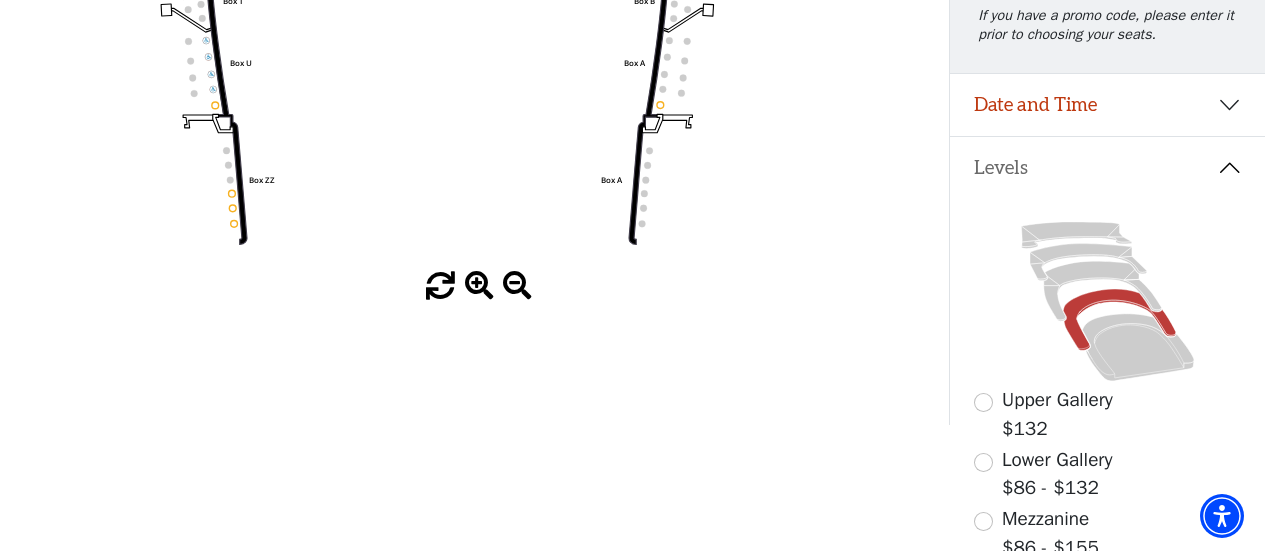 click at bounding box center [479, 286] 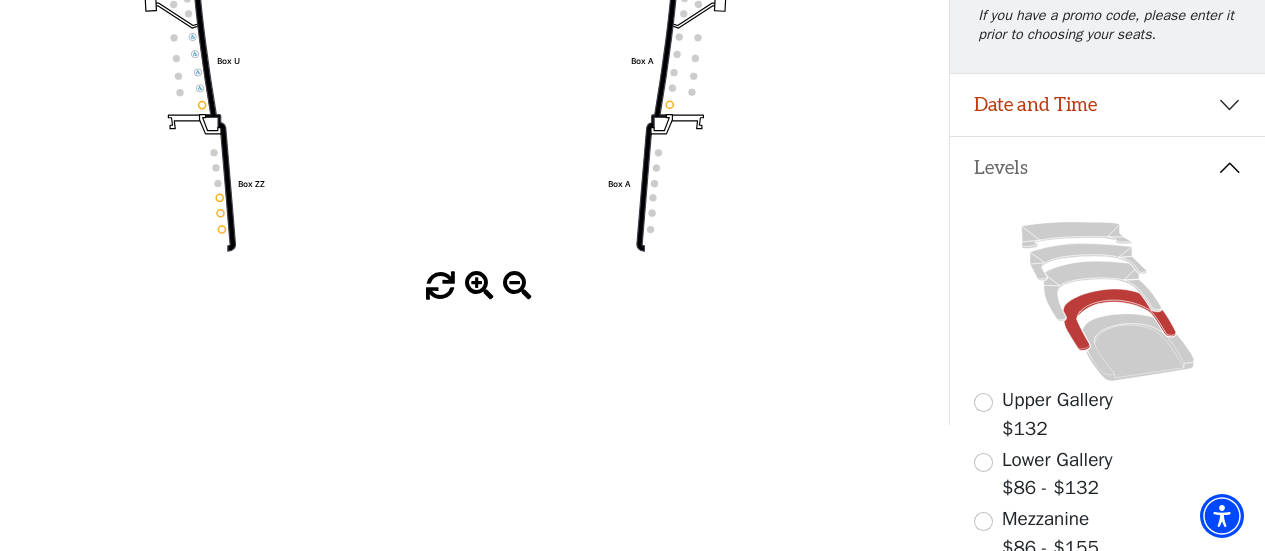 click at bounding box center [479, 286] 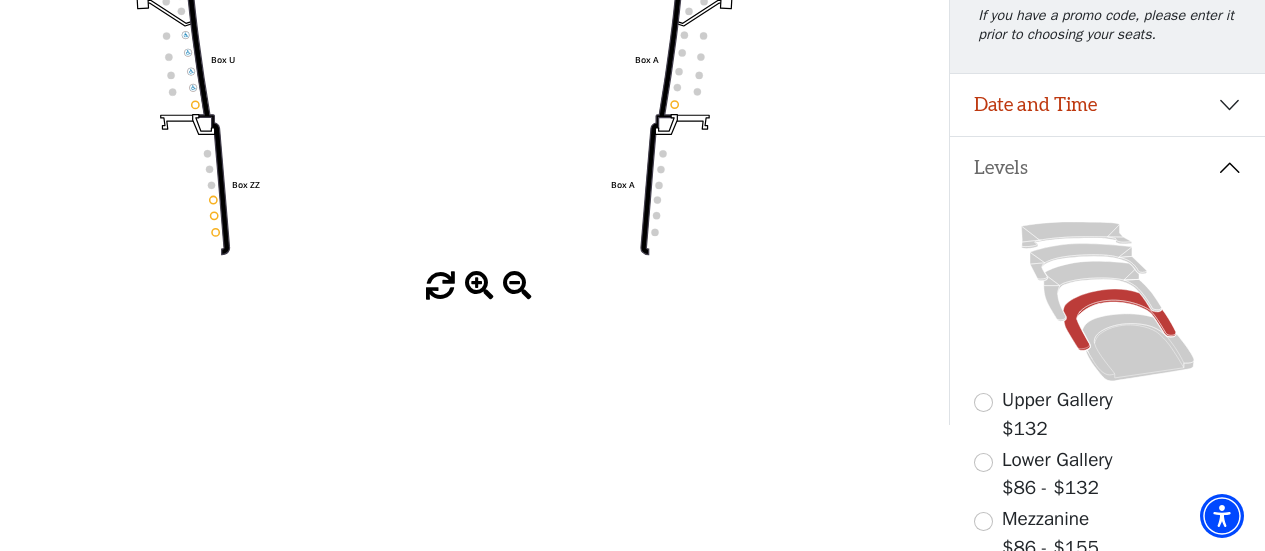 click at bounding box center (479, 286) 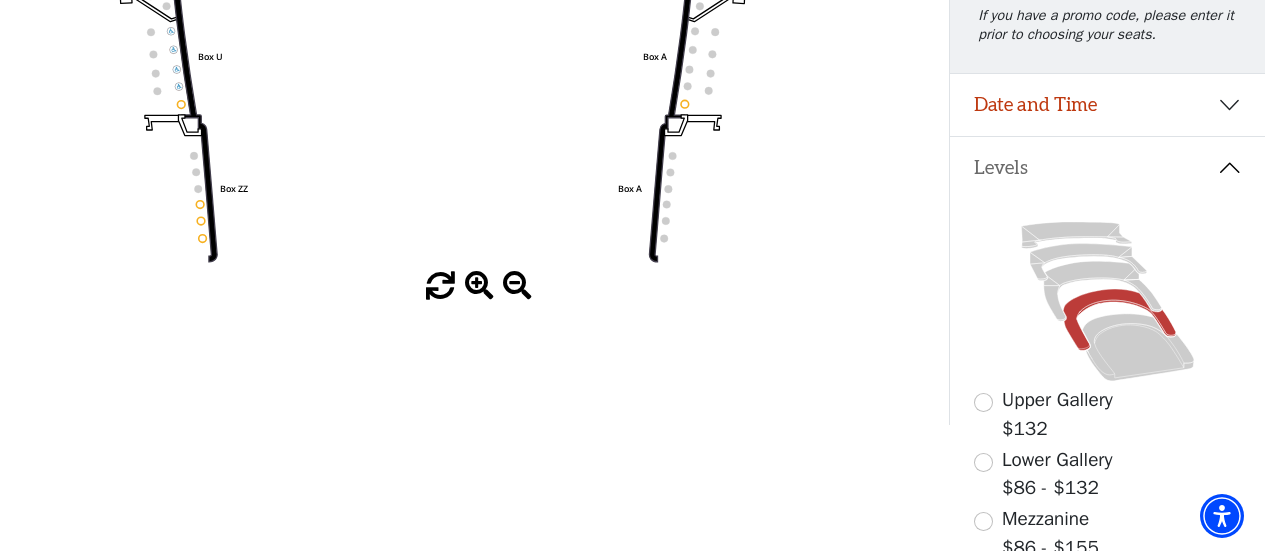 click at bounding box center [479, 286] 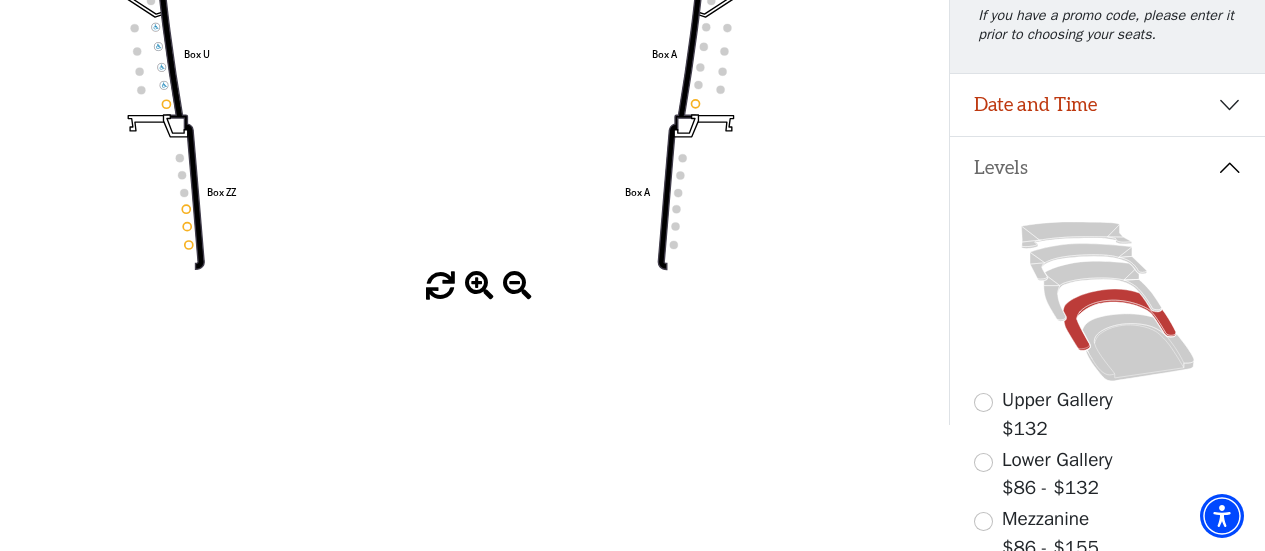 click at bounding box center (479, 286) 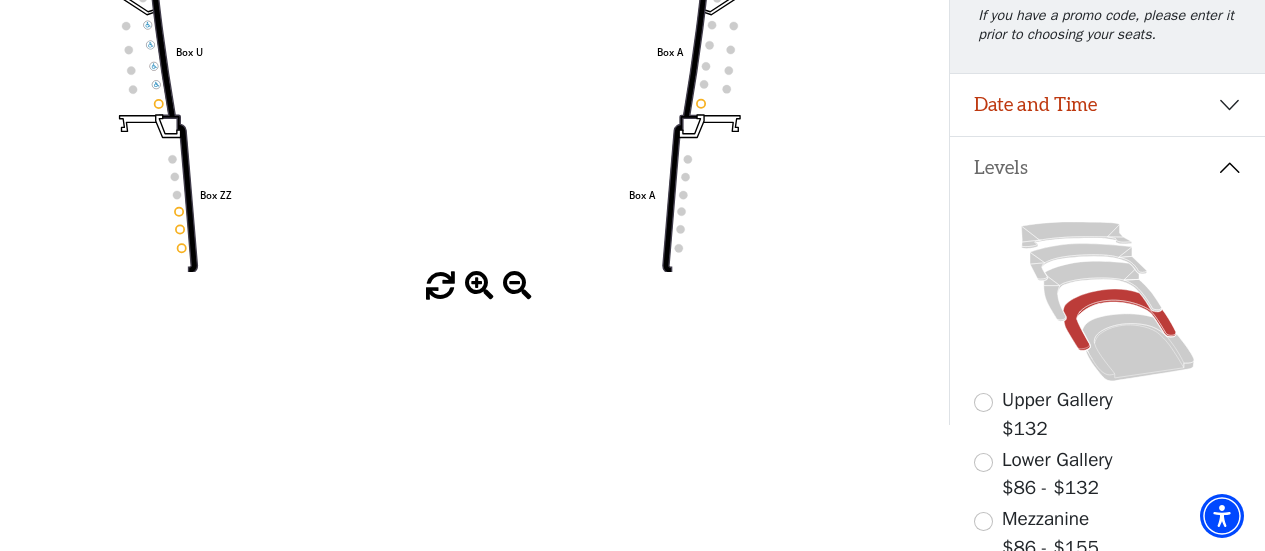 click at bounding box center (479, 286) 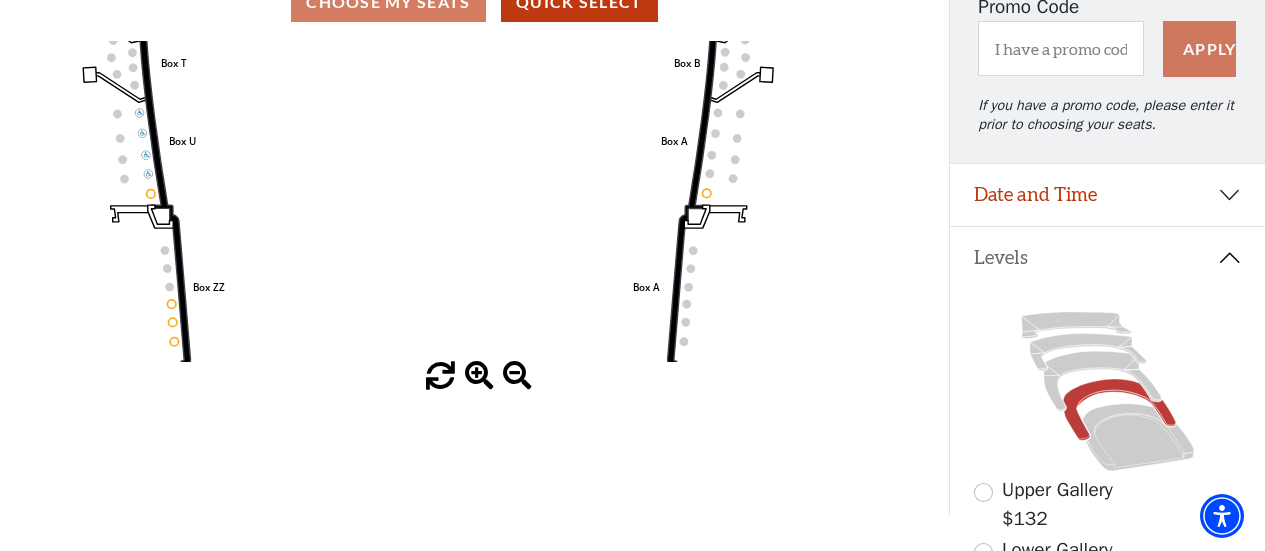 scroll, scrollTop: 173, scrollLeft: 0, axis: vertical 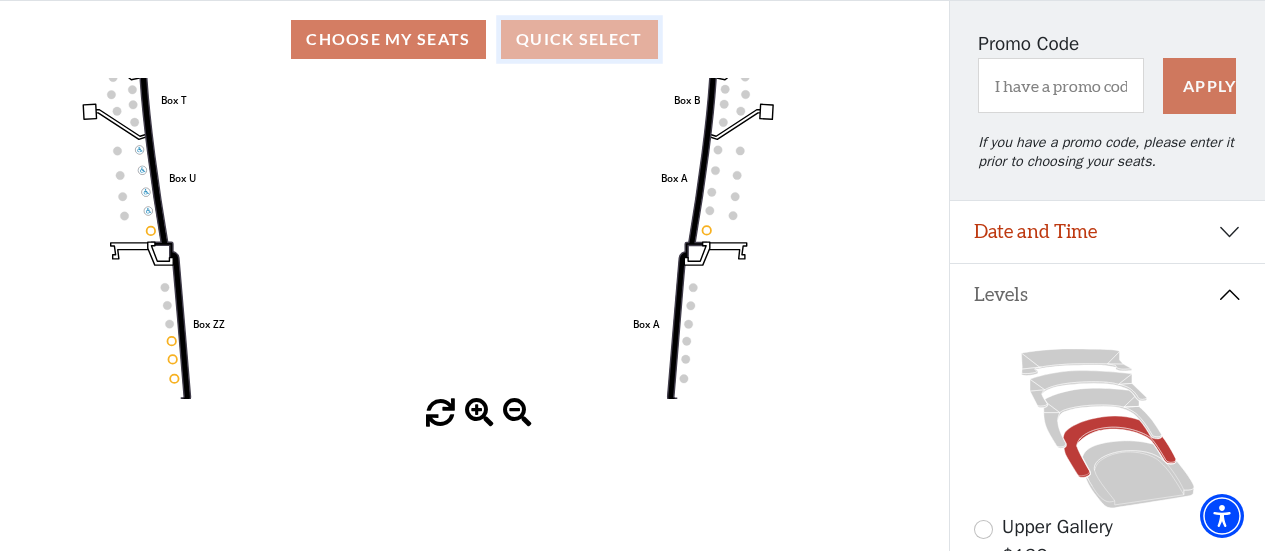 click on "Quick Select" at bounding box center (579, 39) 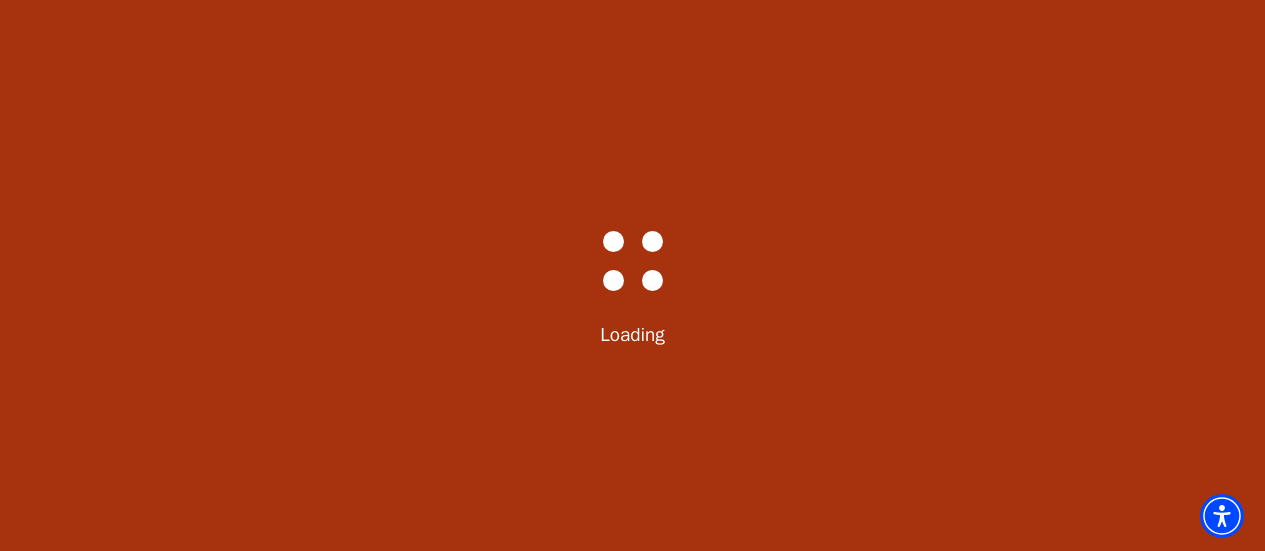 scroll, scrollTop: 0, scrollLeft: 0, axis: both 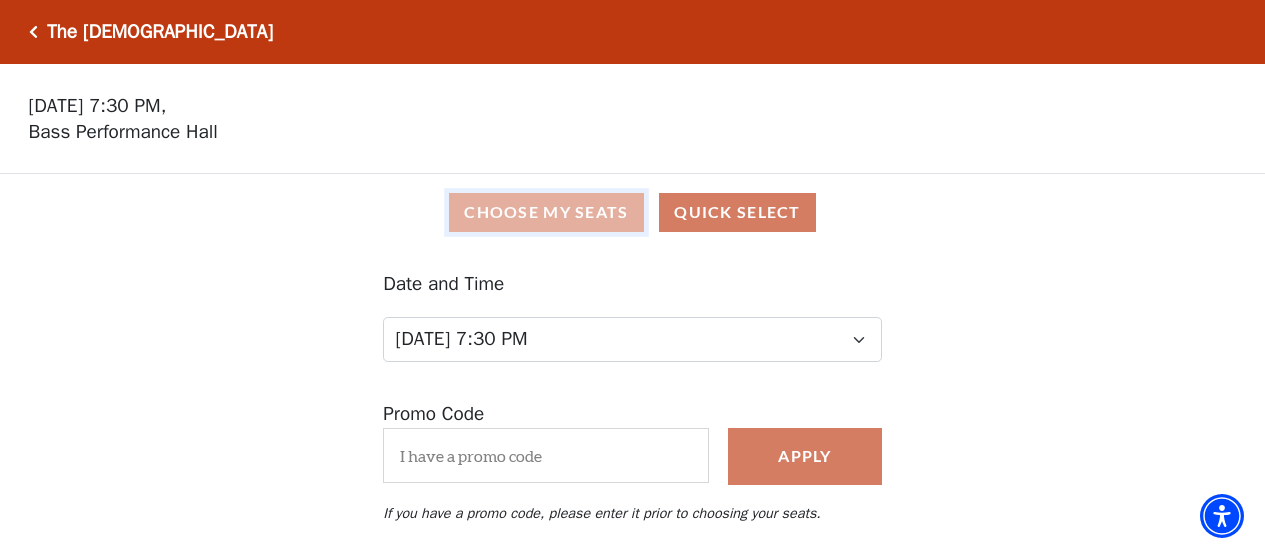 click on "Choose My Seats" at bounding box center [546, 212] 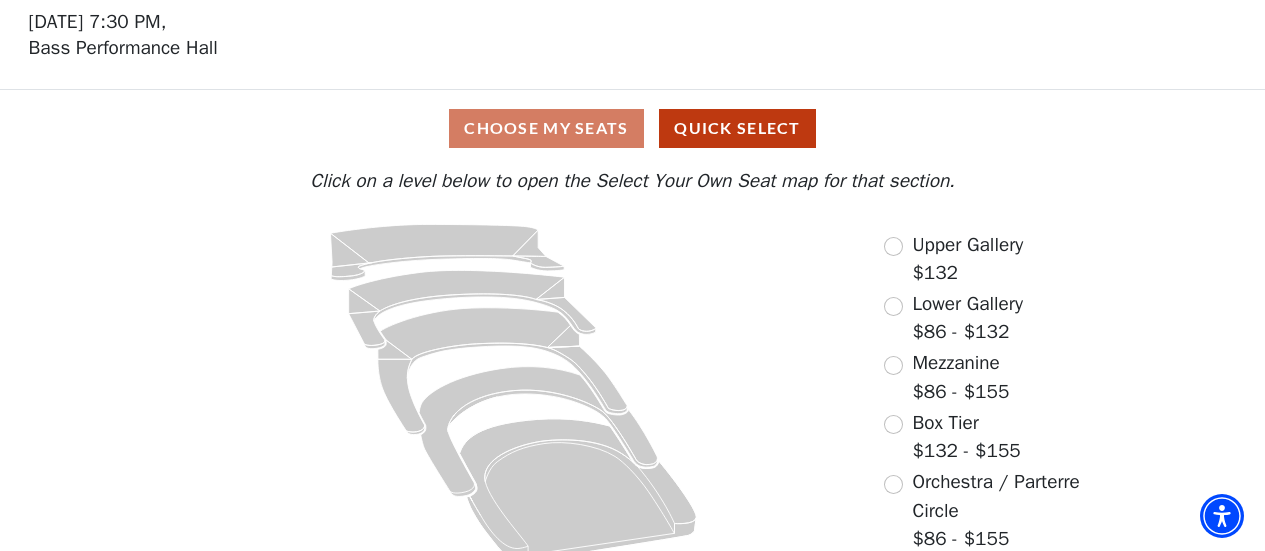 scroll, scrollTop: 104, scrollLeft: 0, axis: vertical 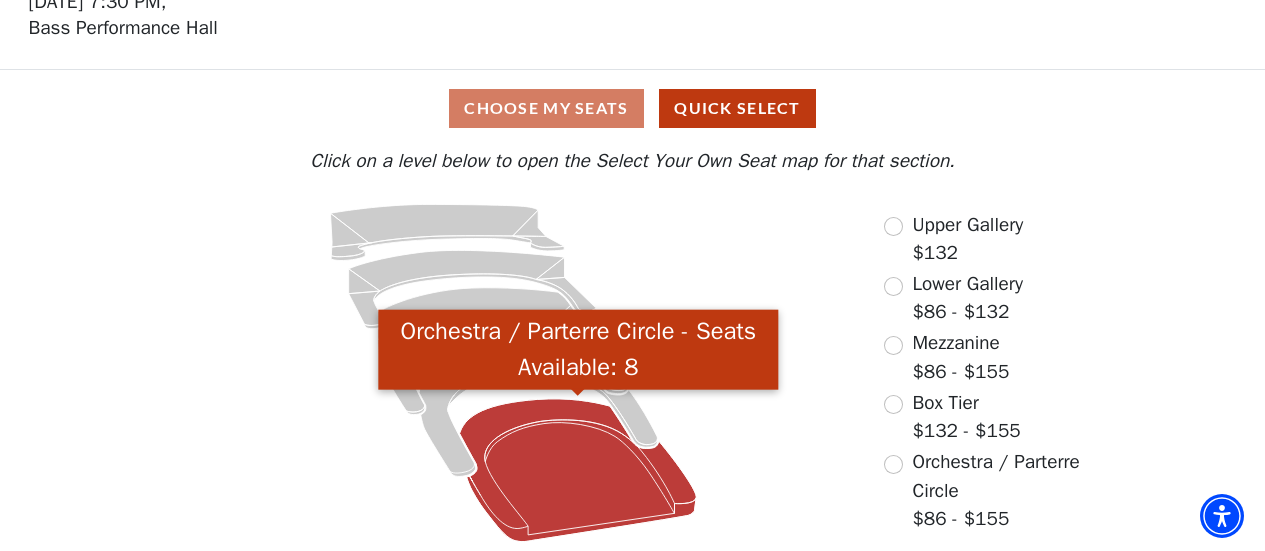click 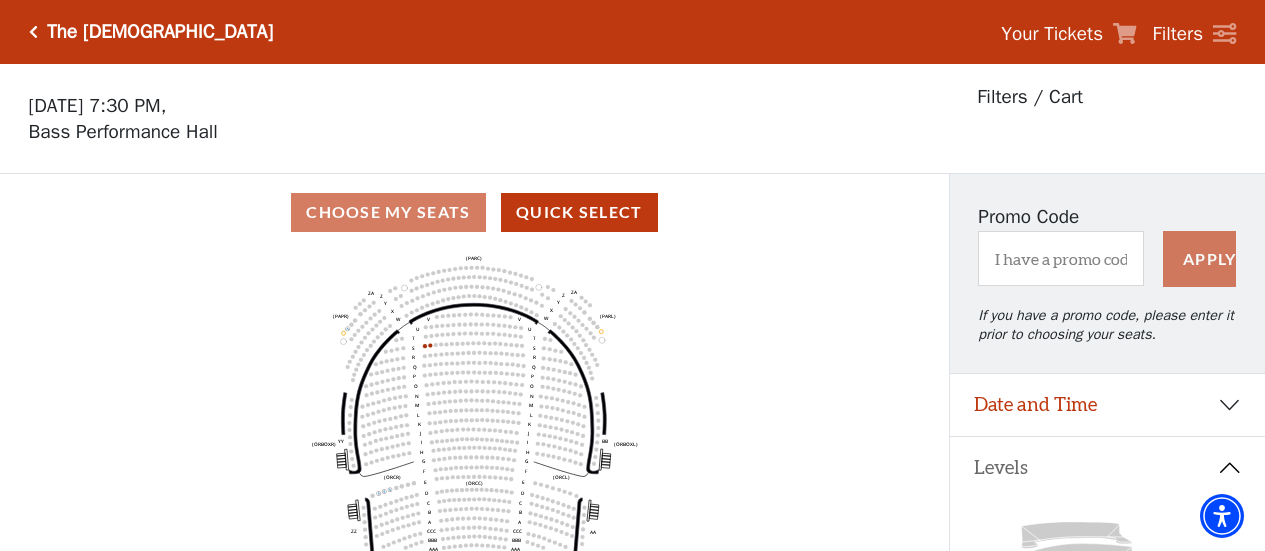 scroll, scrollTop: 200, scrollLeft: 0, axis: vertical 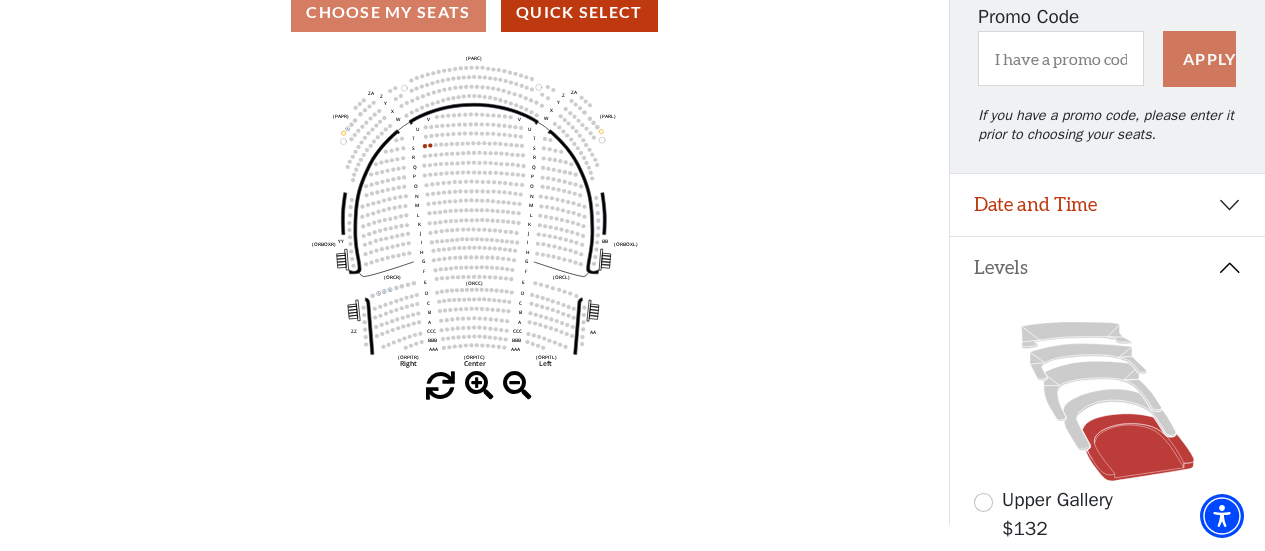 click at bounding box center (479, 386) 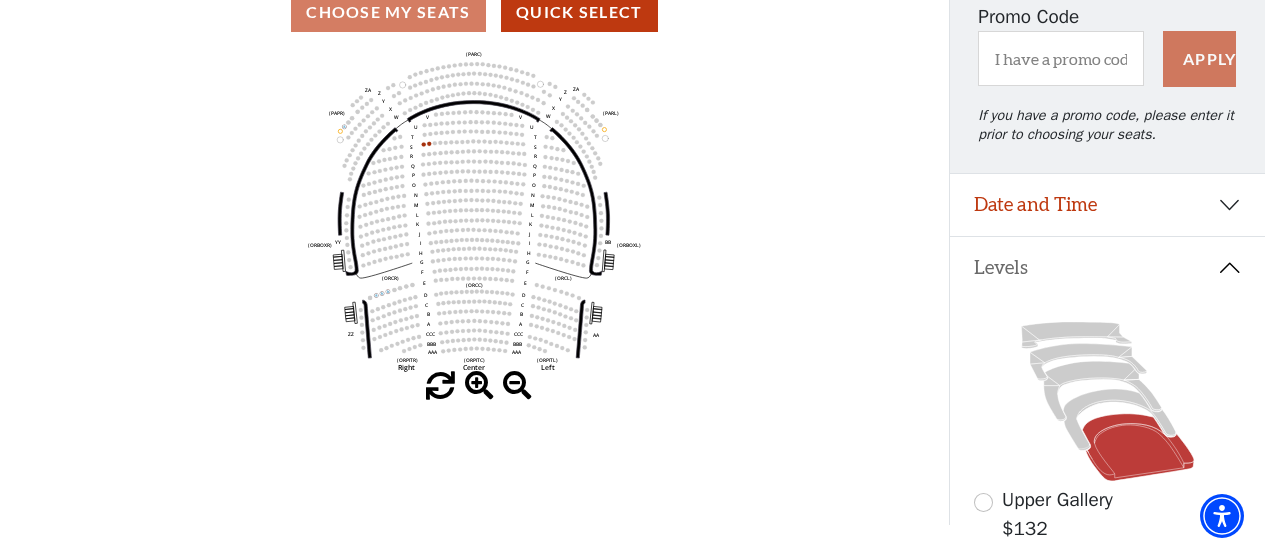 click at bounding box center (479, 386) 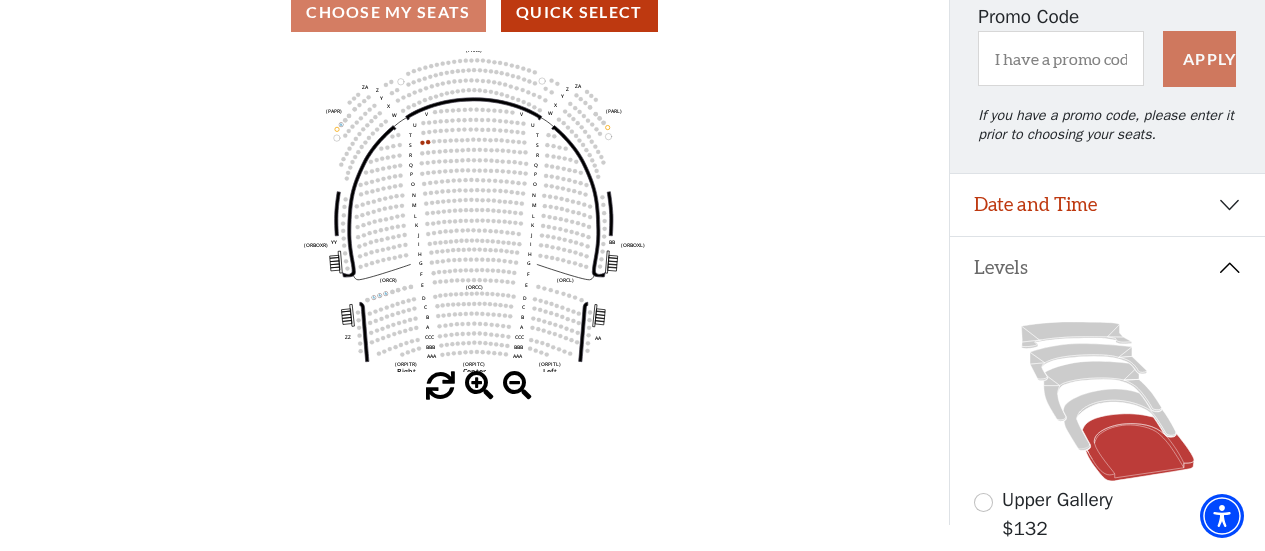 click at bounding box center [479, 386] 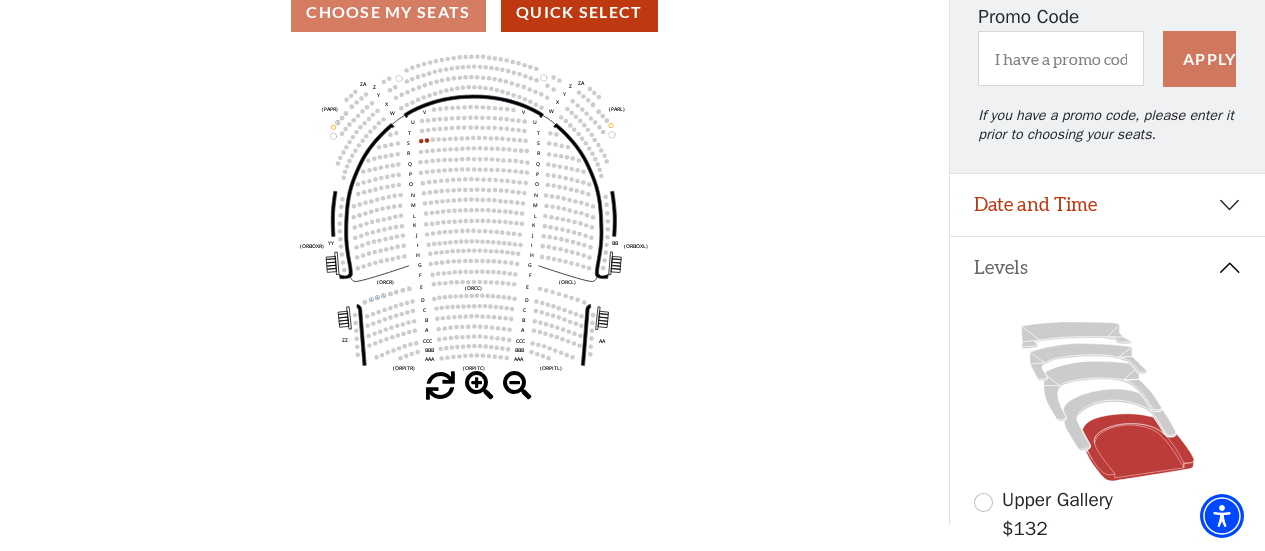 click at bounding box center (479, 386) 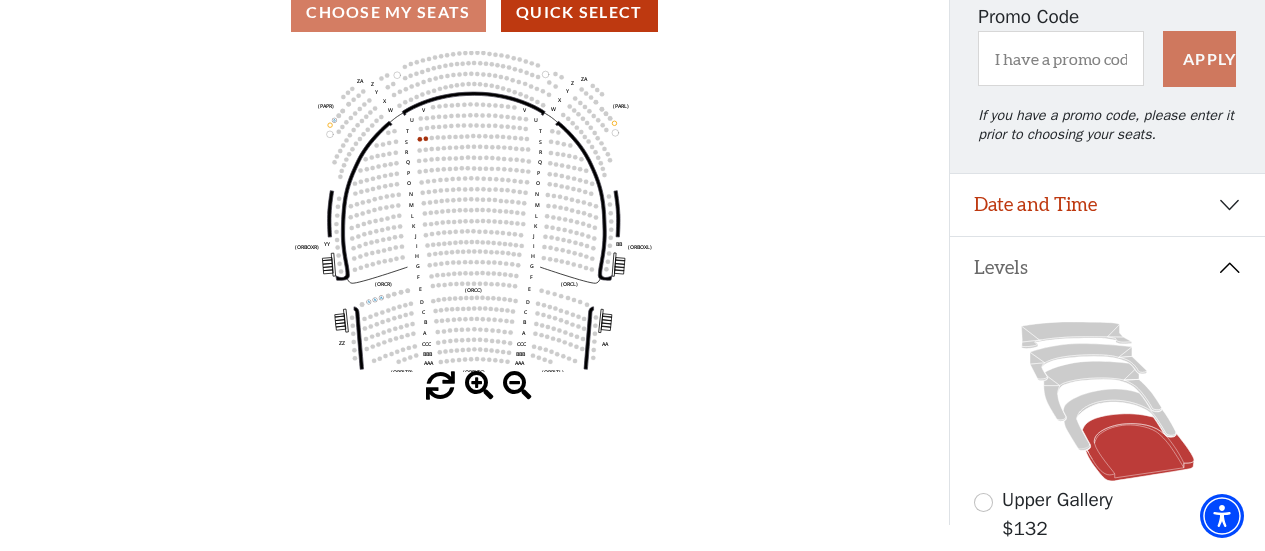 click at bounding box center [479, 386] 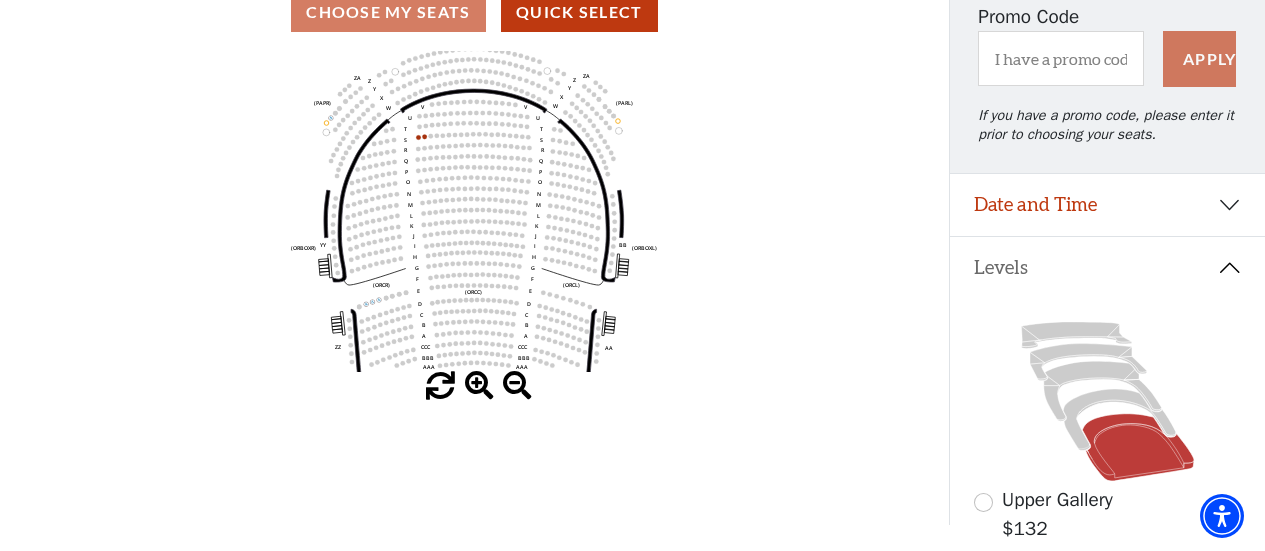 click at bounding box center (479, 386) 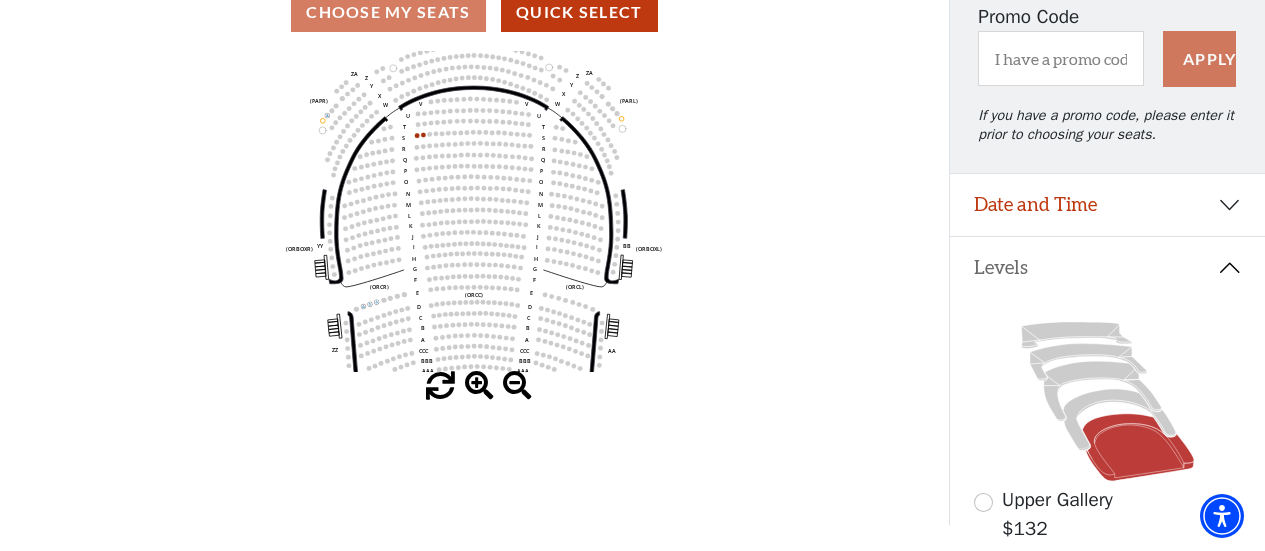 click at bounding box center [479, 386] 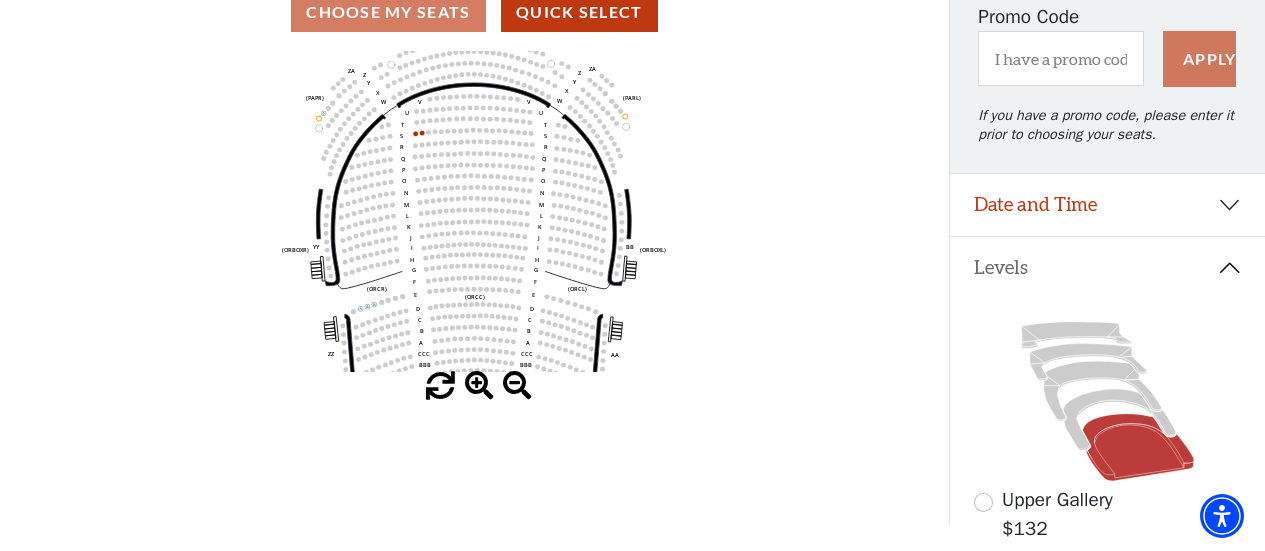 click at bounding box center [479, 386] 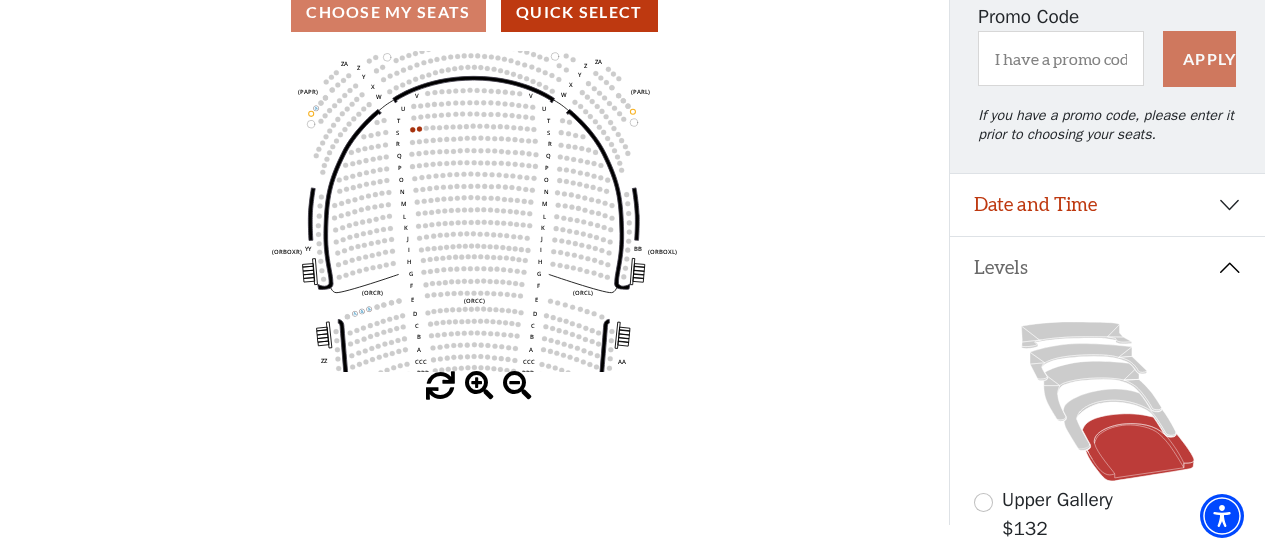 click at bounding box center [479, 386] 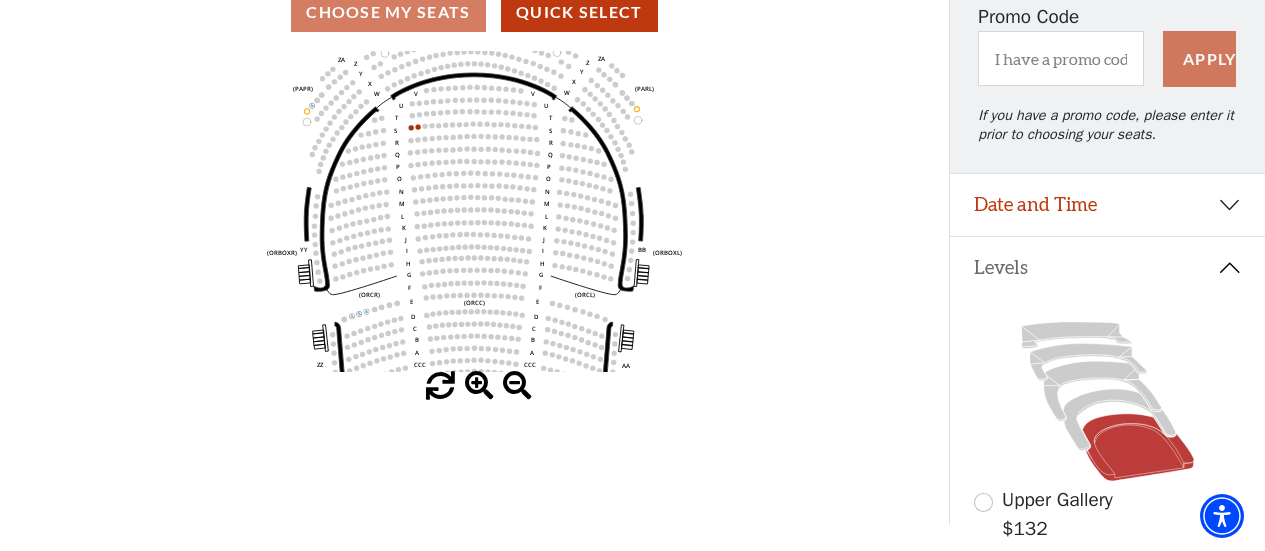 click at bounding box center (479, 386) 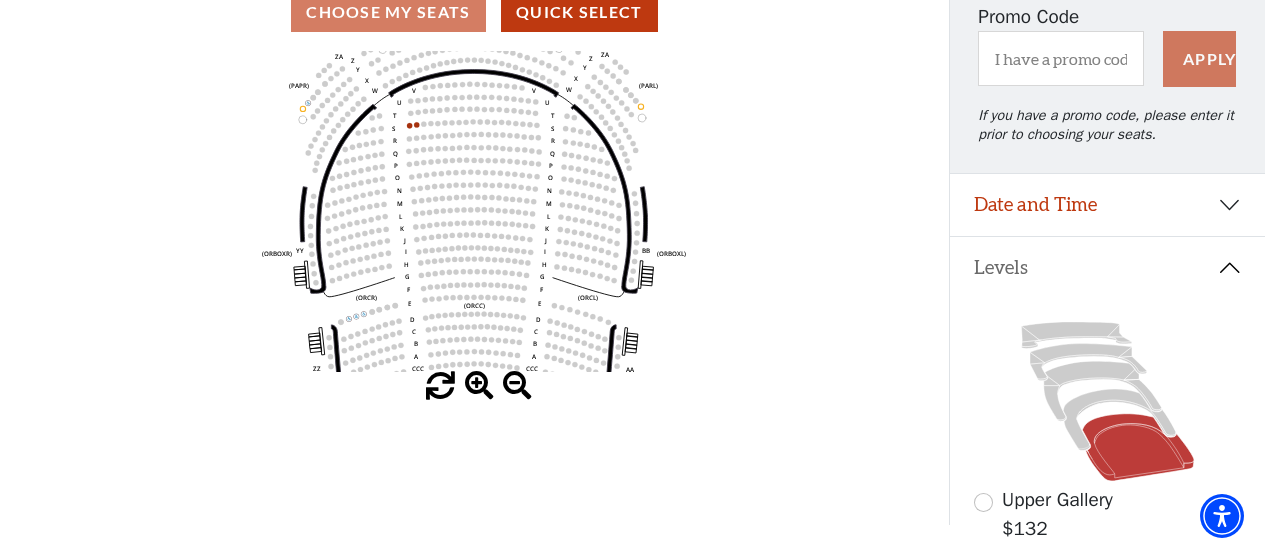 click at bounding box center [479, 386] 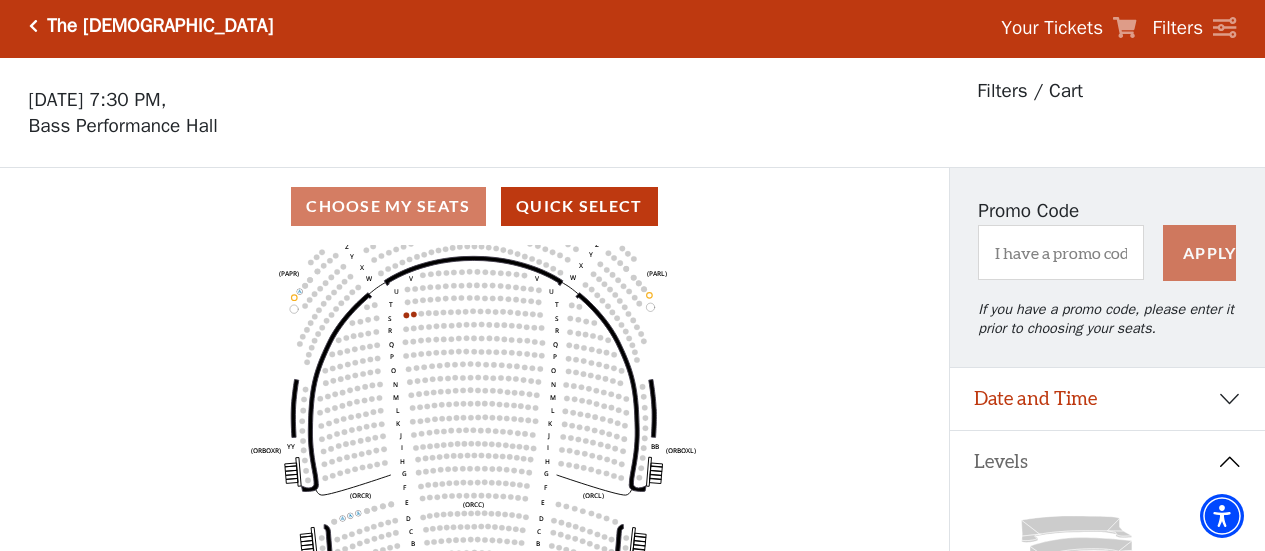 scroll, scrollTop: 0, scrollLeft: 0, axis: both 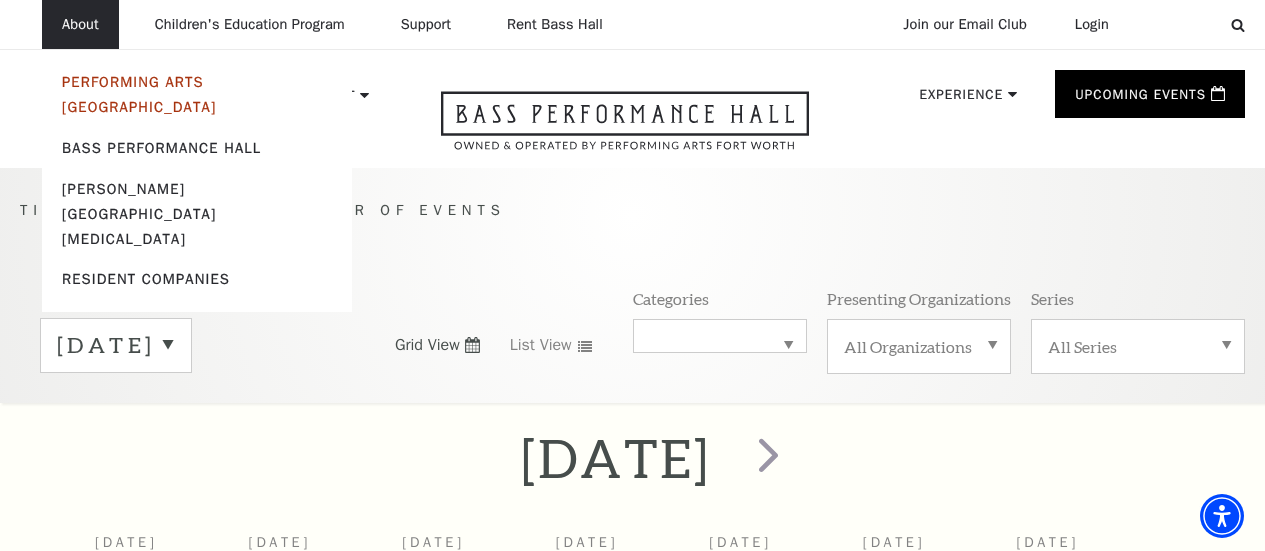 click on "Performing Arts [GEOGRAPHIC_DATA]" at bounding box center (139, 94) 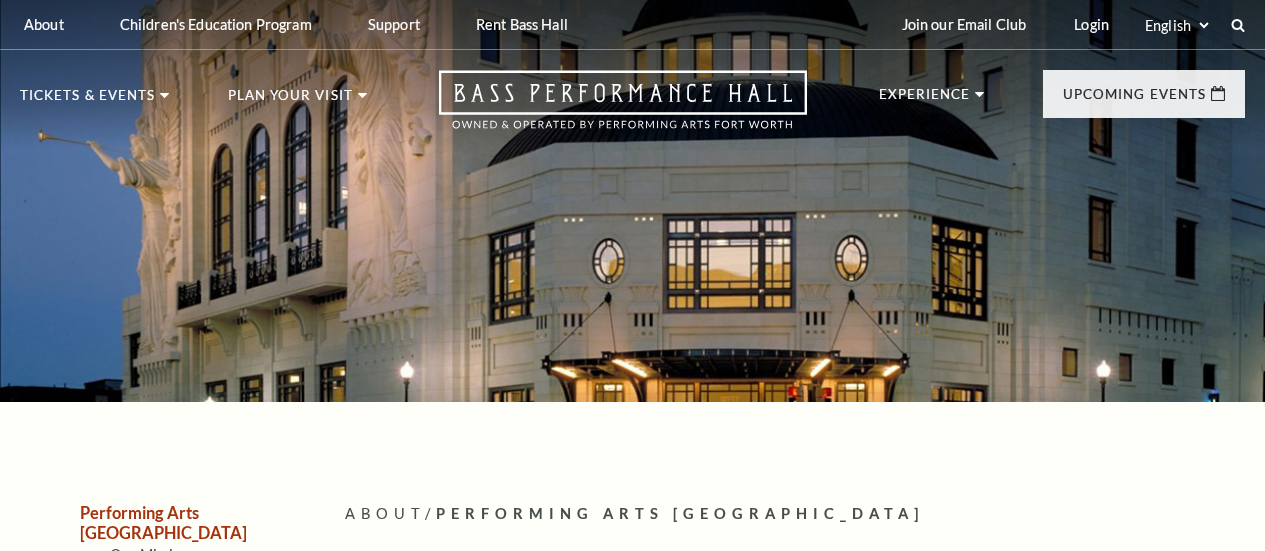 scroll, scrollTop: 0, scrollLeft: 0, axis: both 